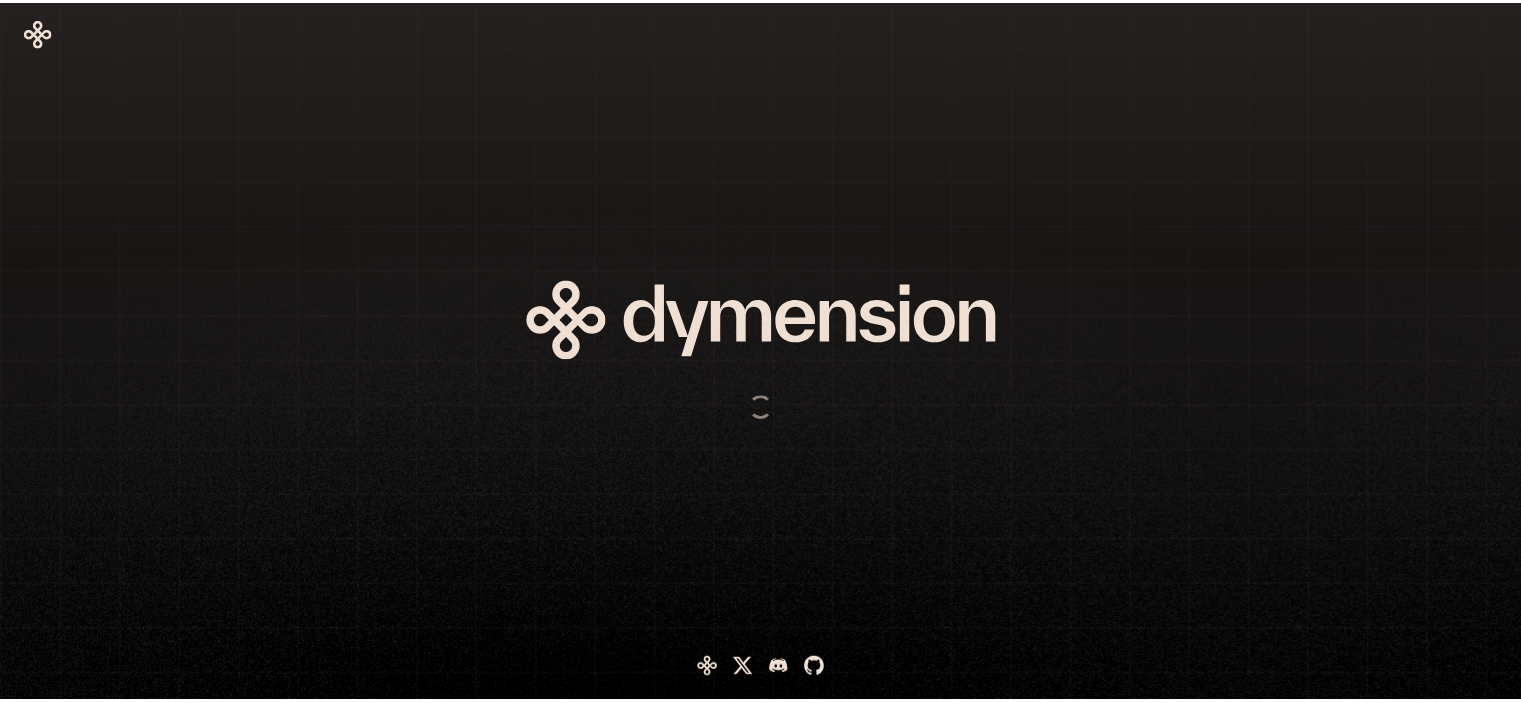 scroll, scrollTop: 0, scrollLeft: 0, axis: both 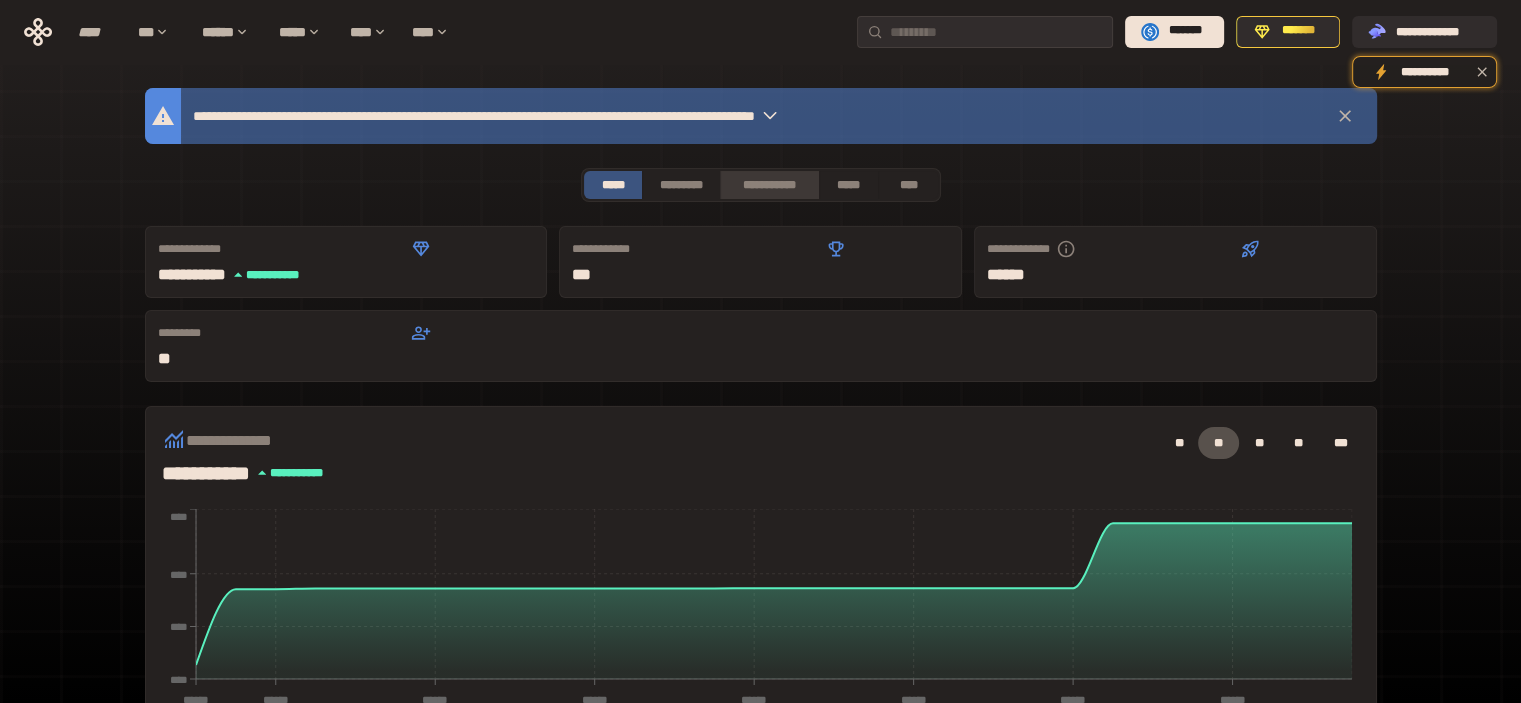click on "**********" at bounding box center (769, 185) 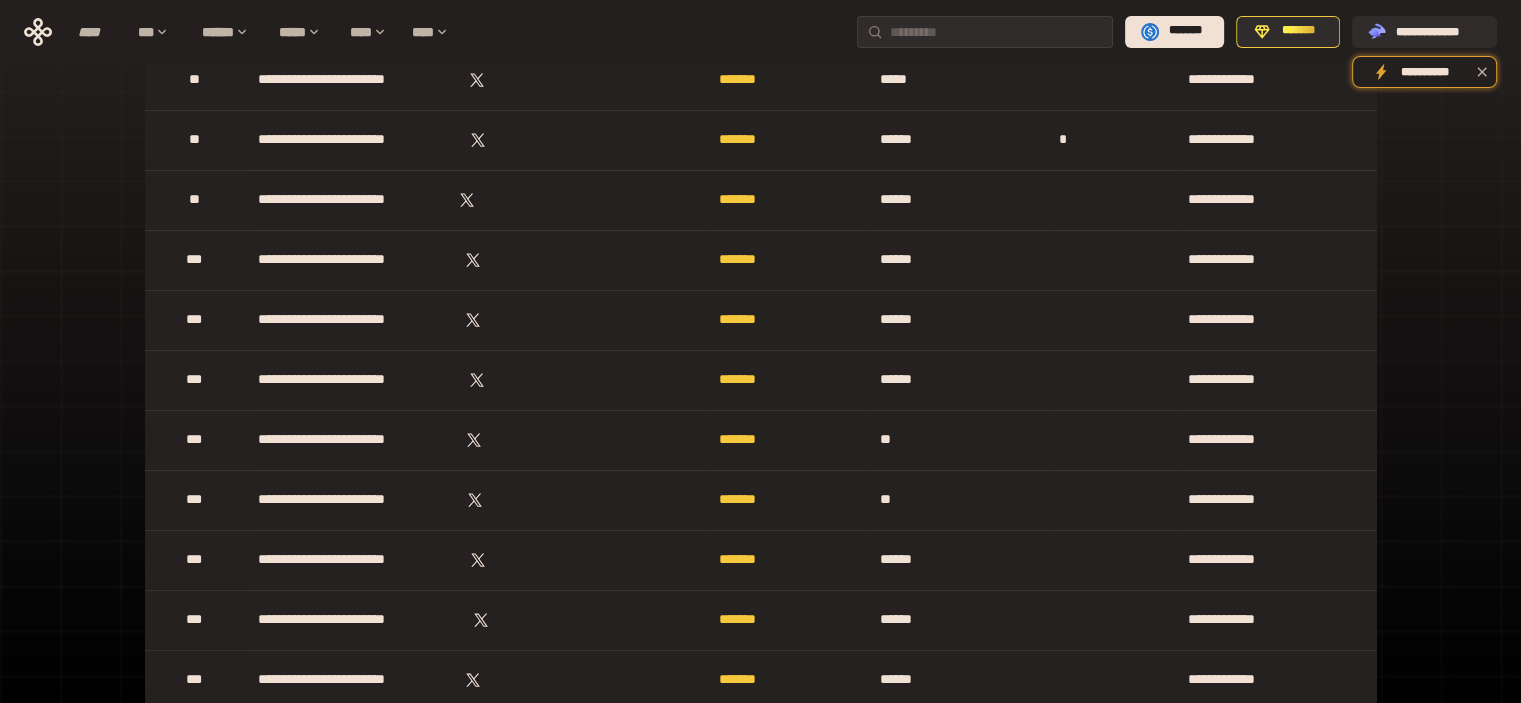scroll, scrollTop: 0, scrollLeft: 0, axis: both 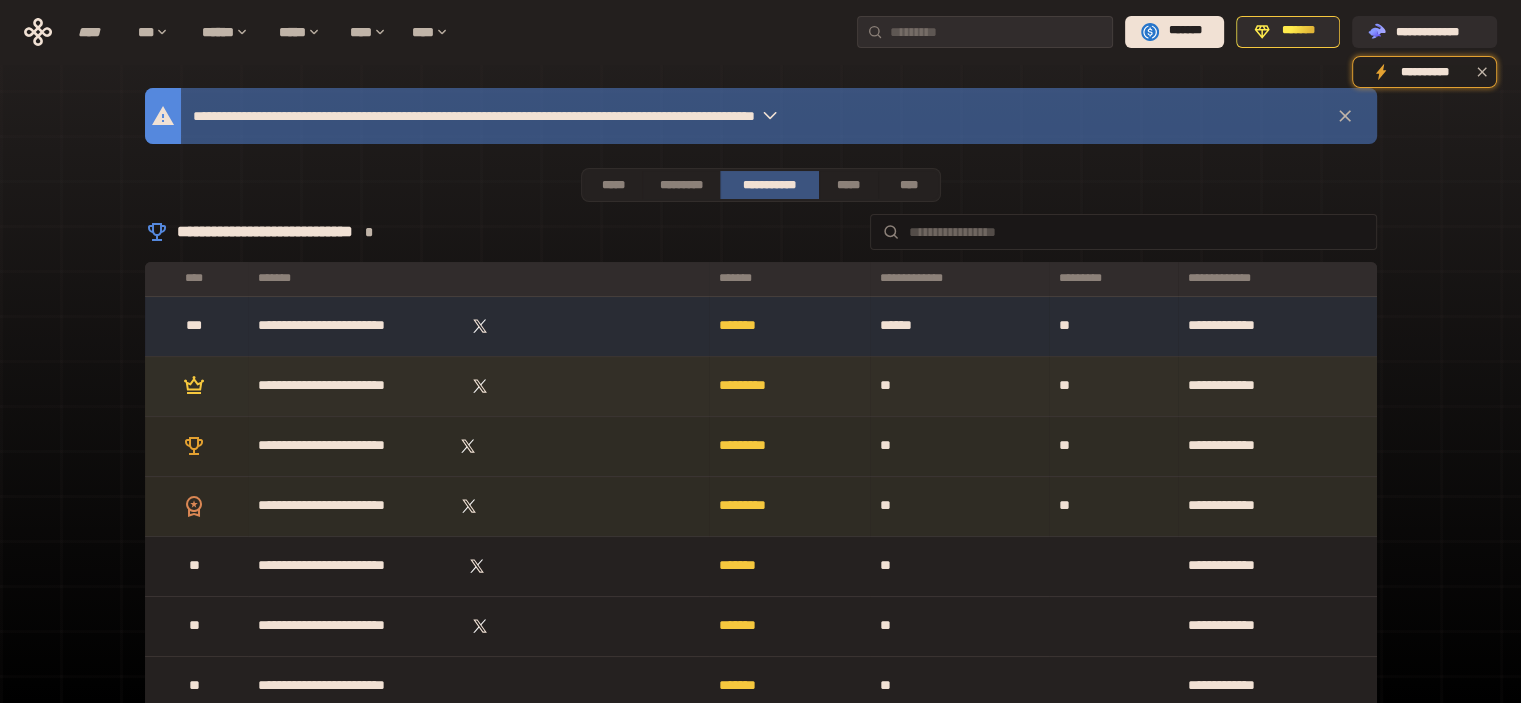 click on "**********" at bounding box center [357, 386] 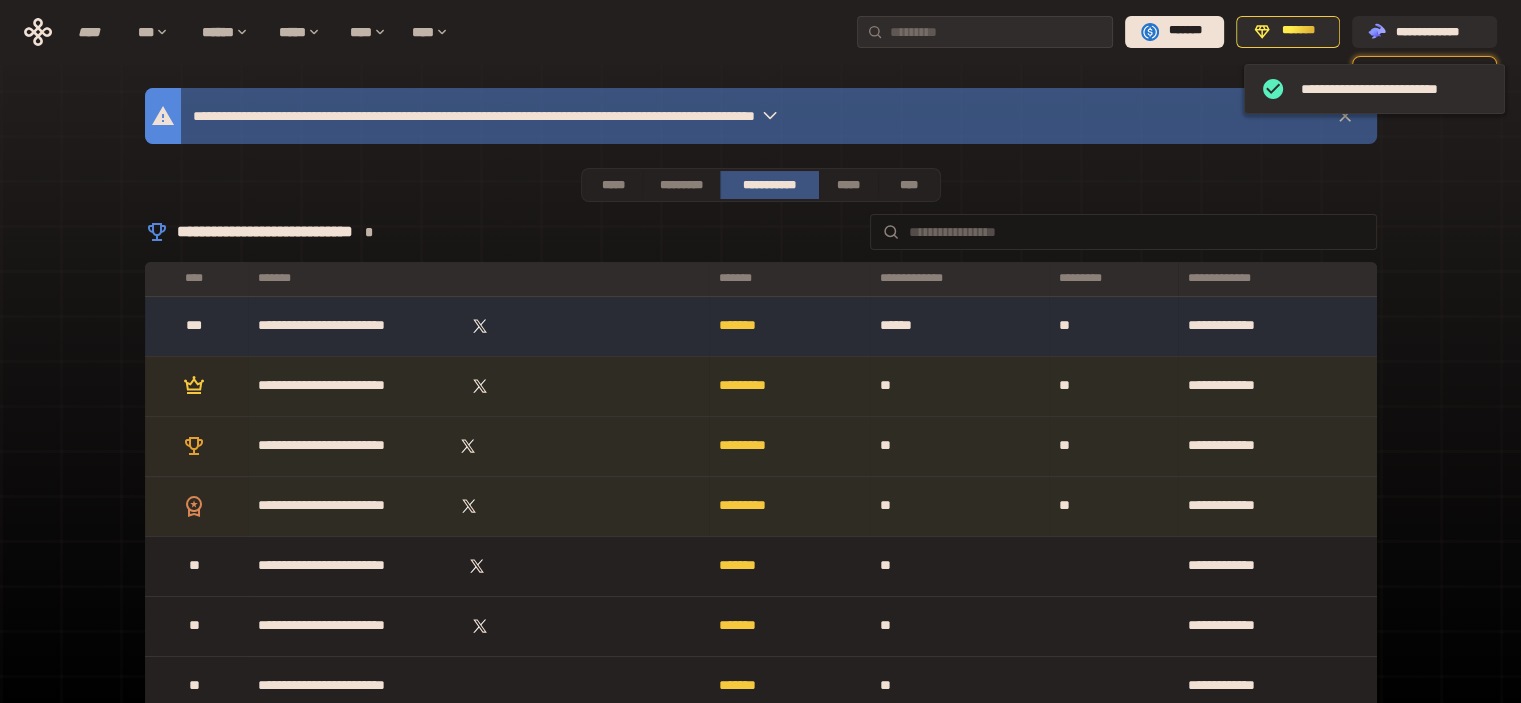 click on "**********" at bounding box center [760, 32] 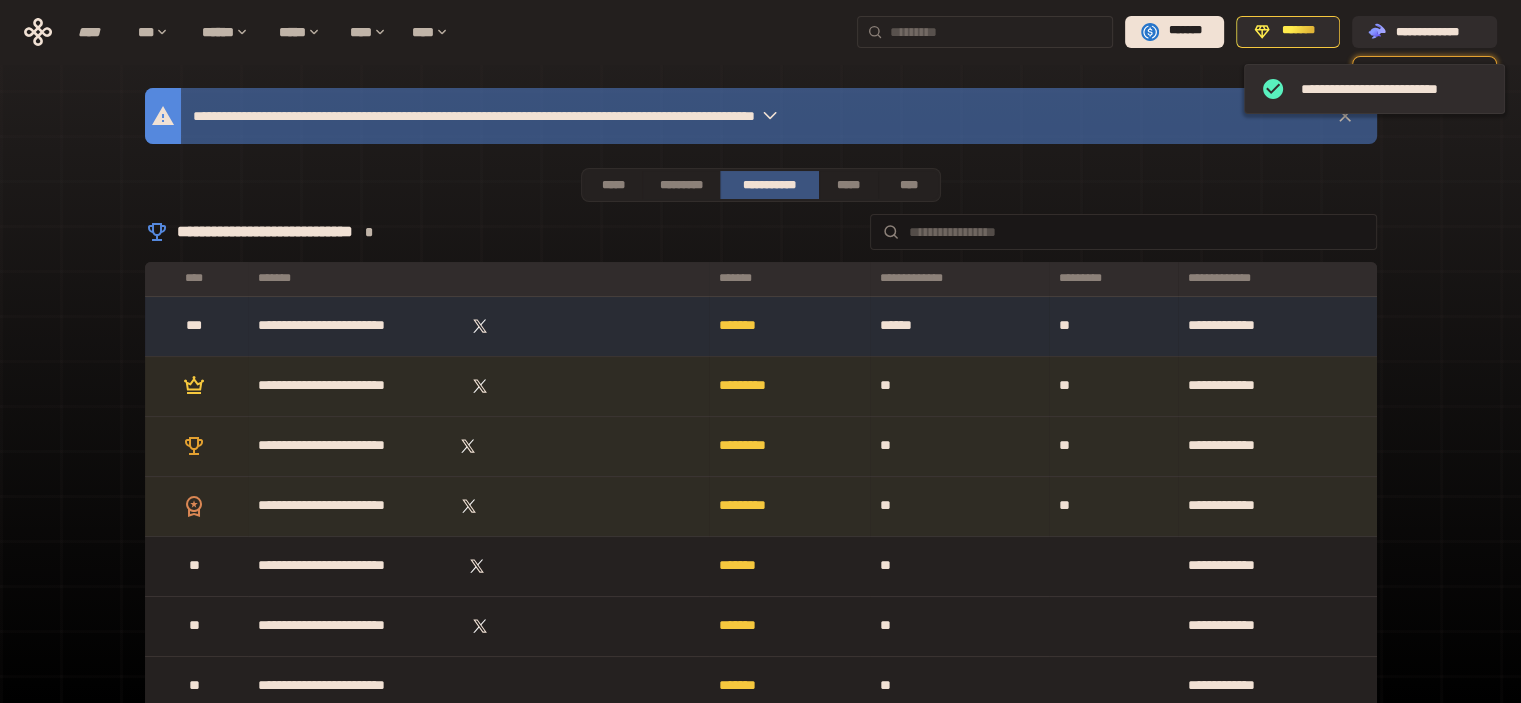 click at bounding box center [985, 32] 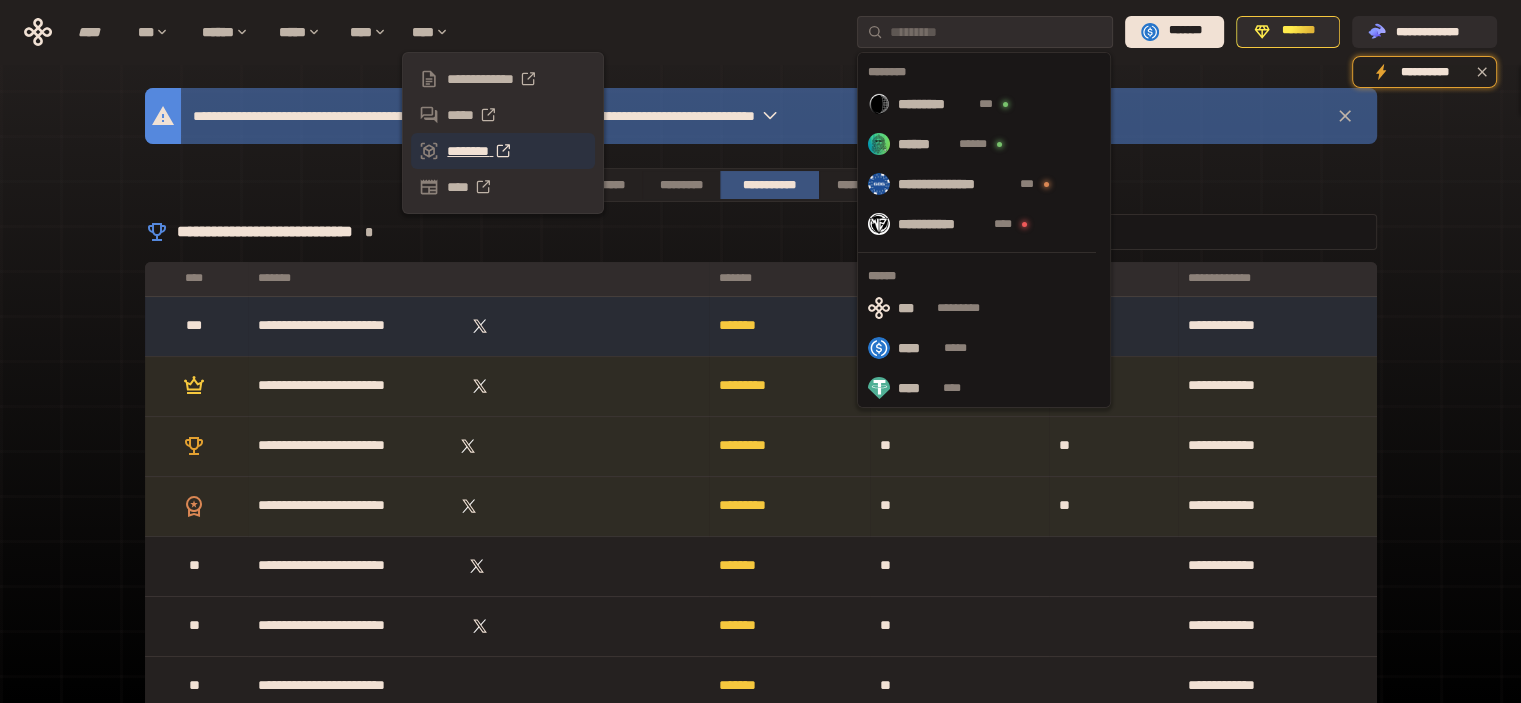 click on "********" at bounding box center [503, 151] 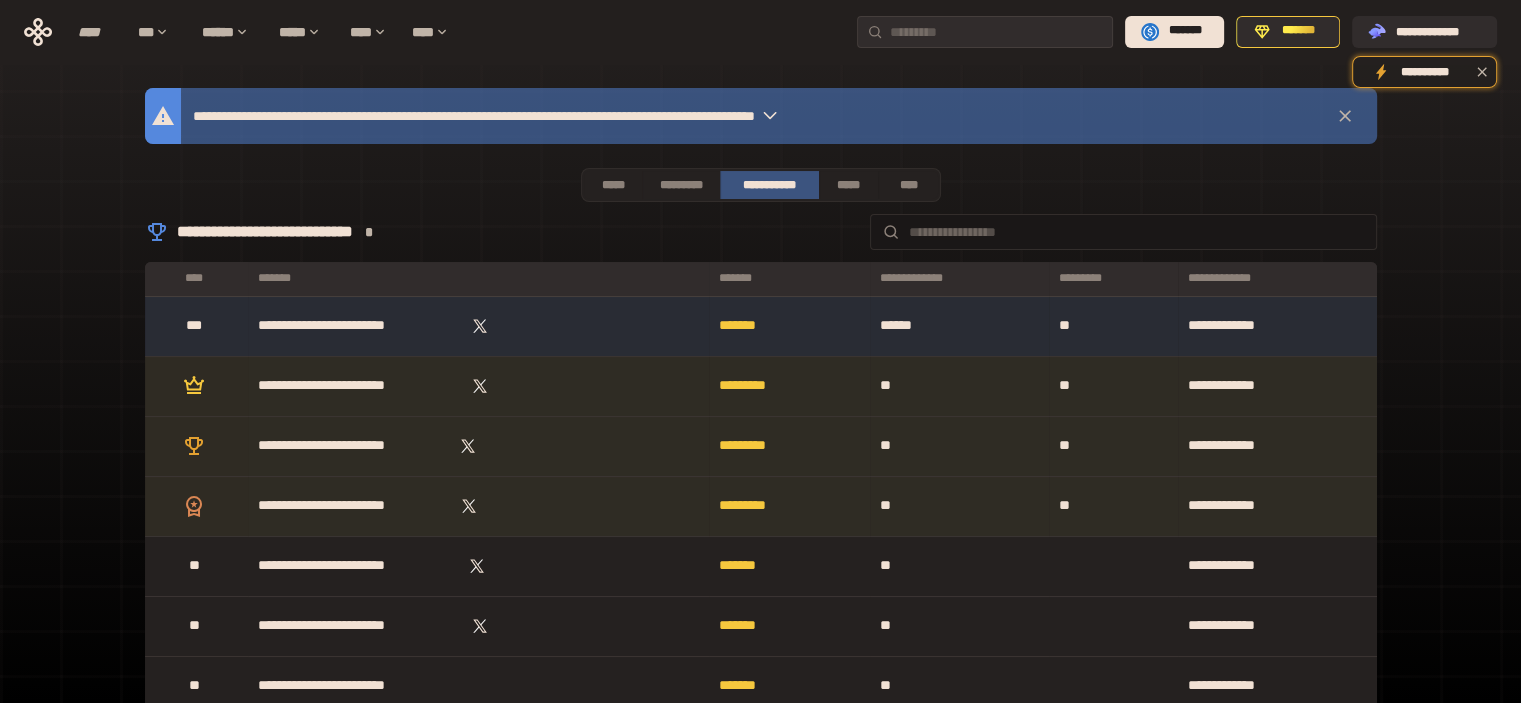 click 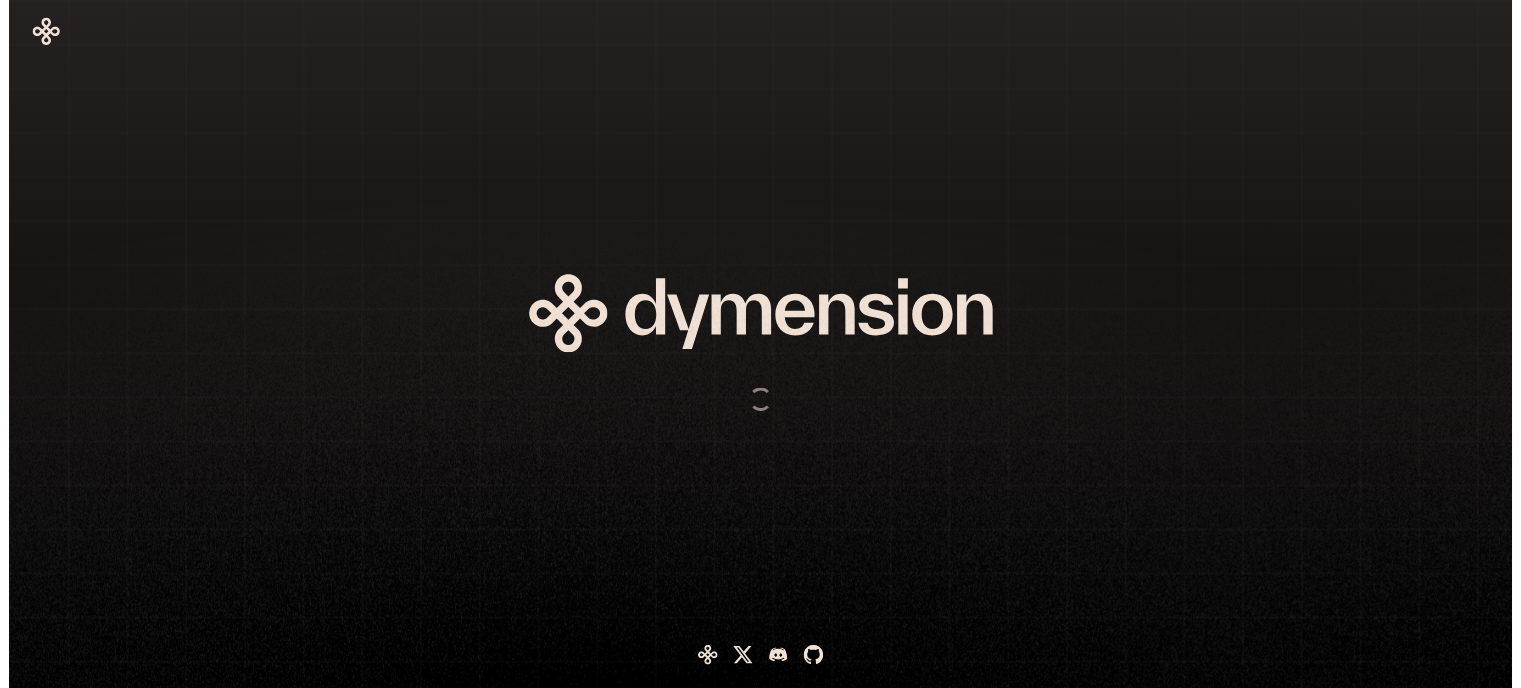 scroll, scrollTop: 0, scrollLeft: 0, axis: both 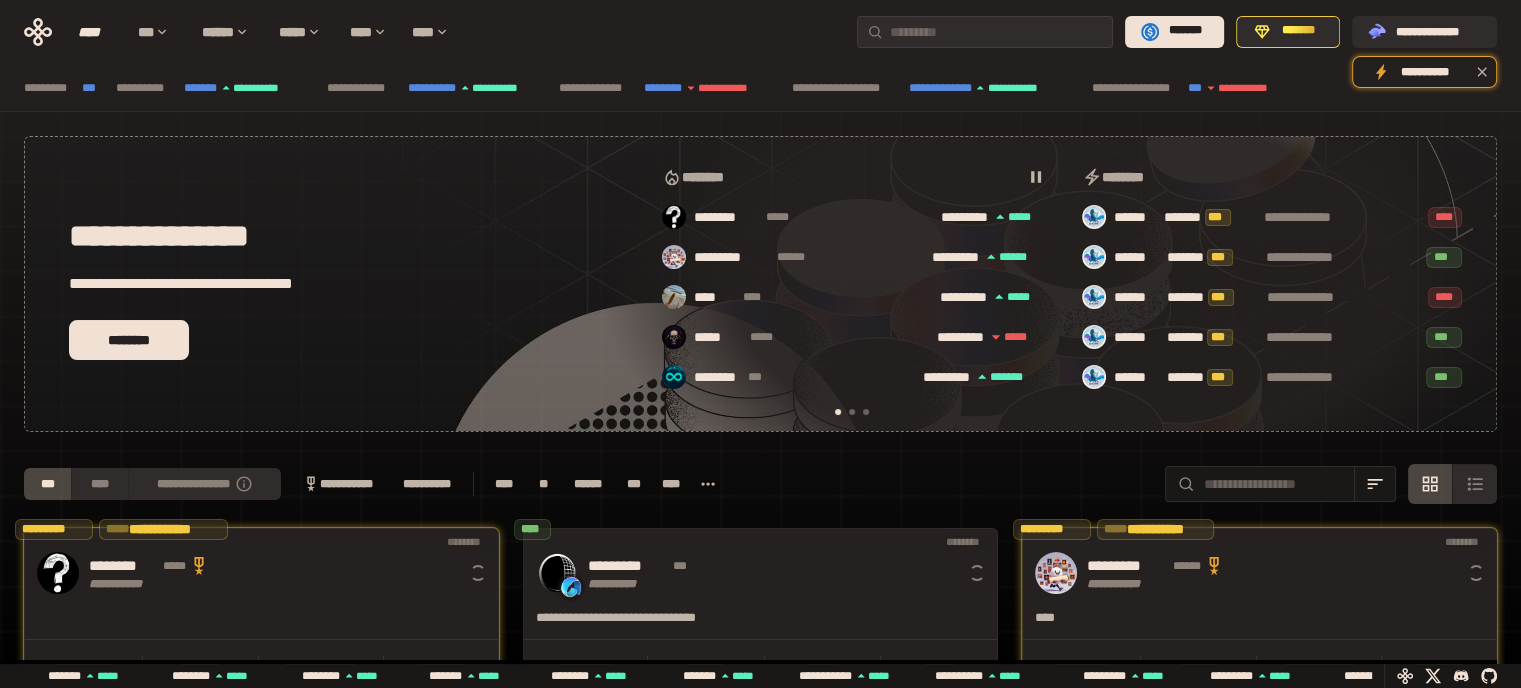 click on "**********" at bounding box center (760, 284) 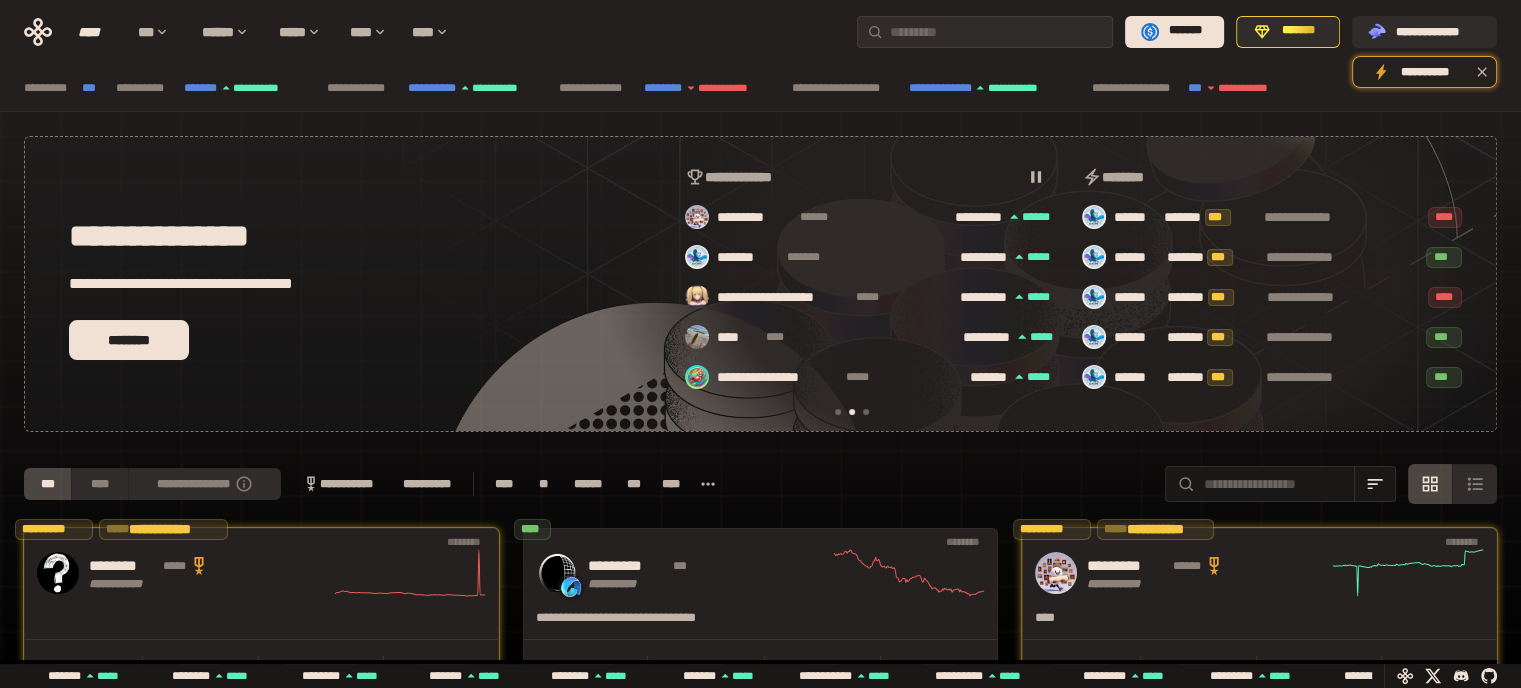 scroll, scrollTop: 0, scrollLeft: 436, axis: horizontal 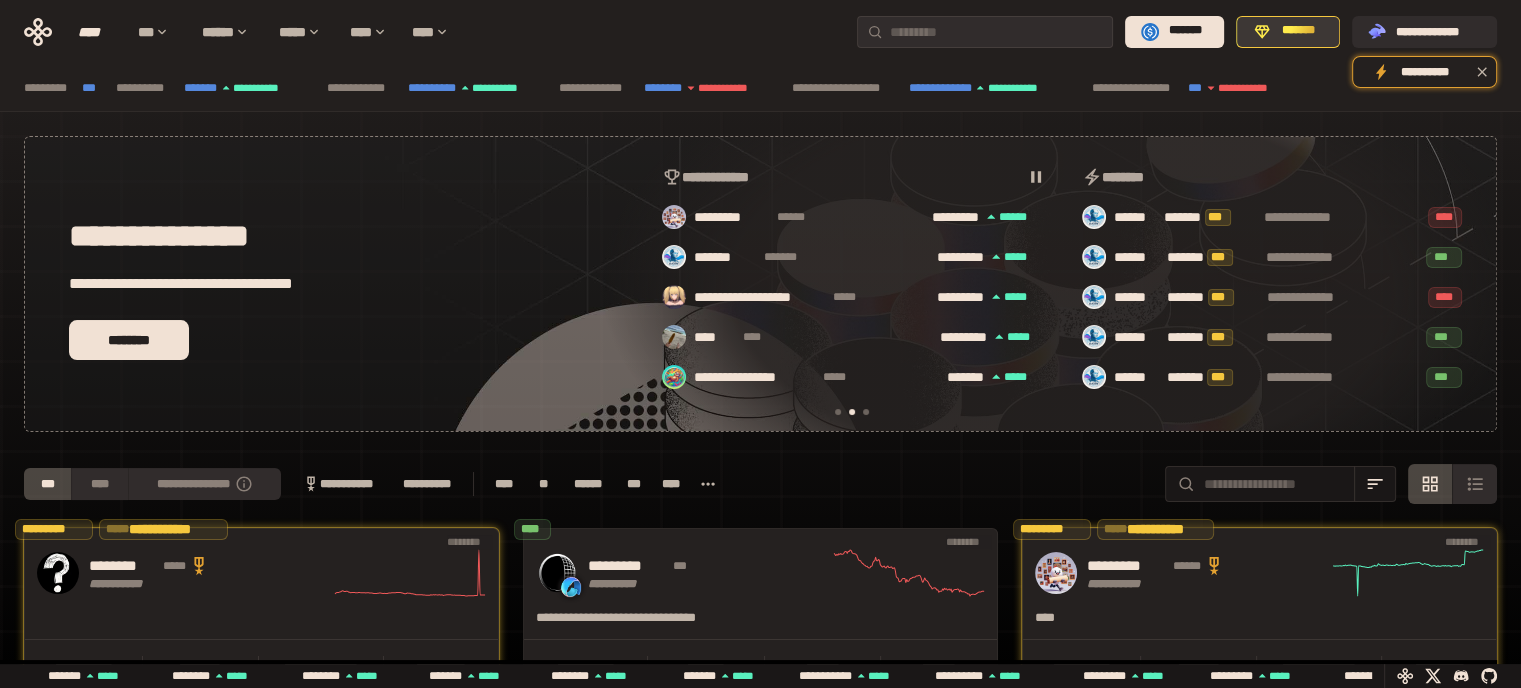 click on "*******" at bounding box center (1299, 31) 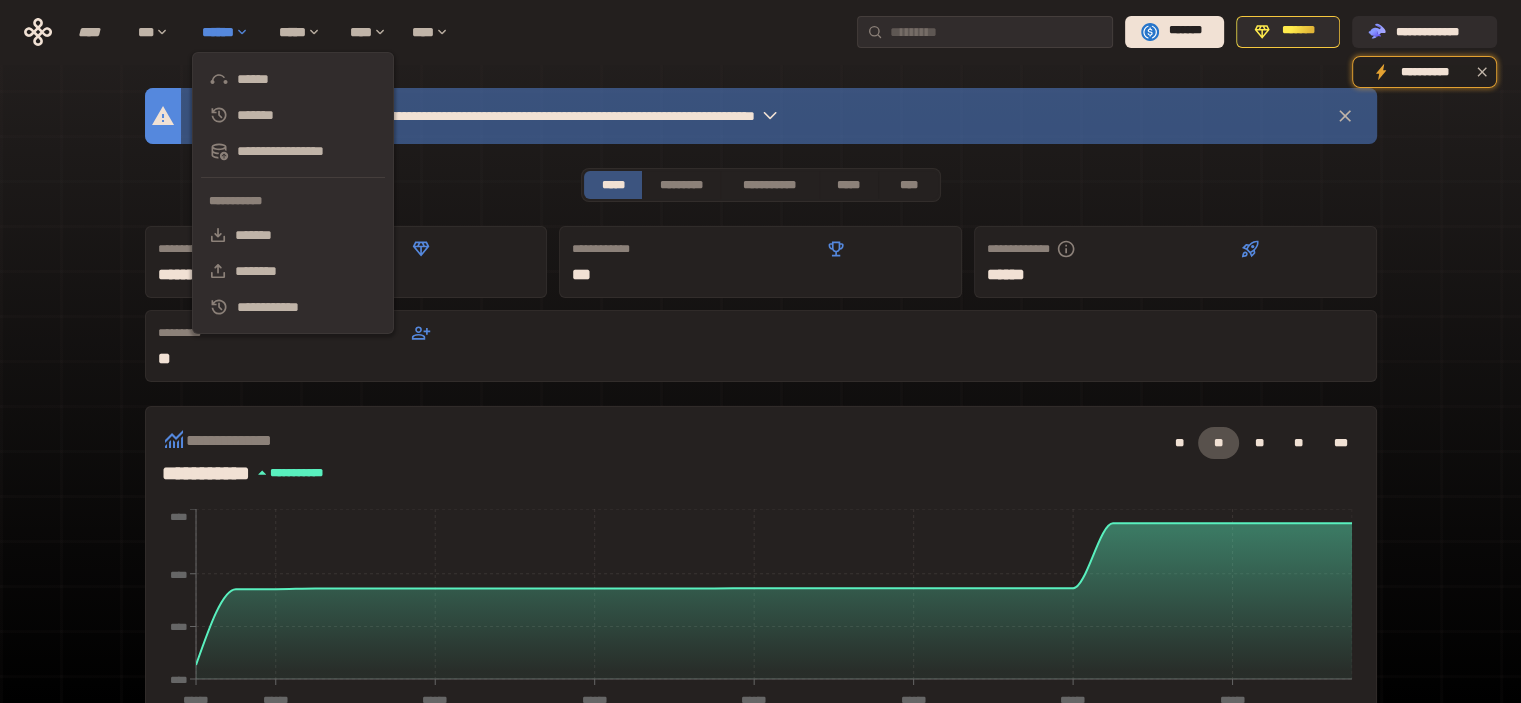 click on "******" at bounding box center (230, 32) 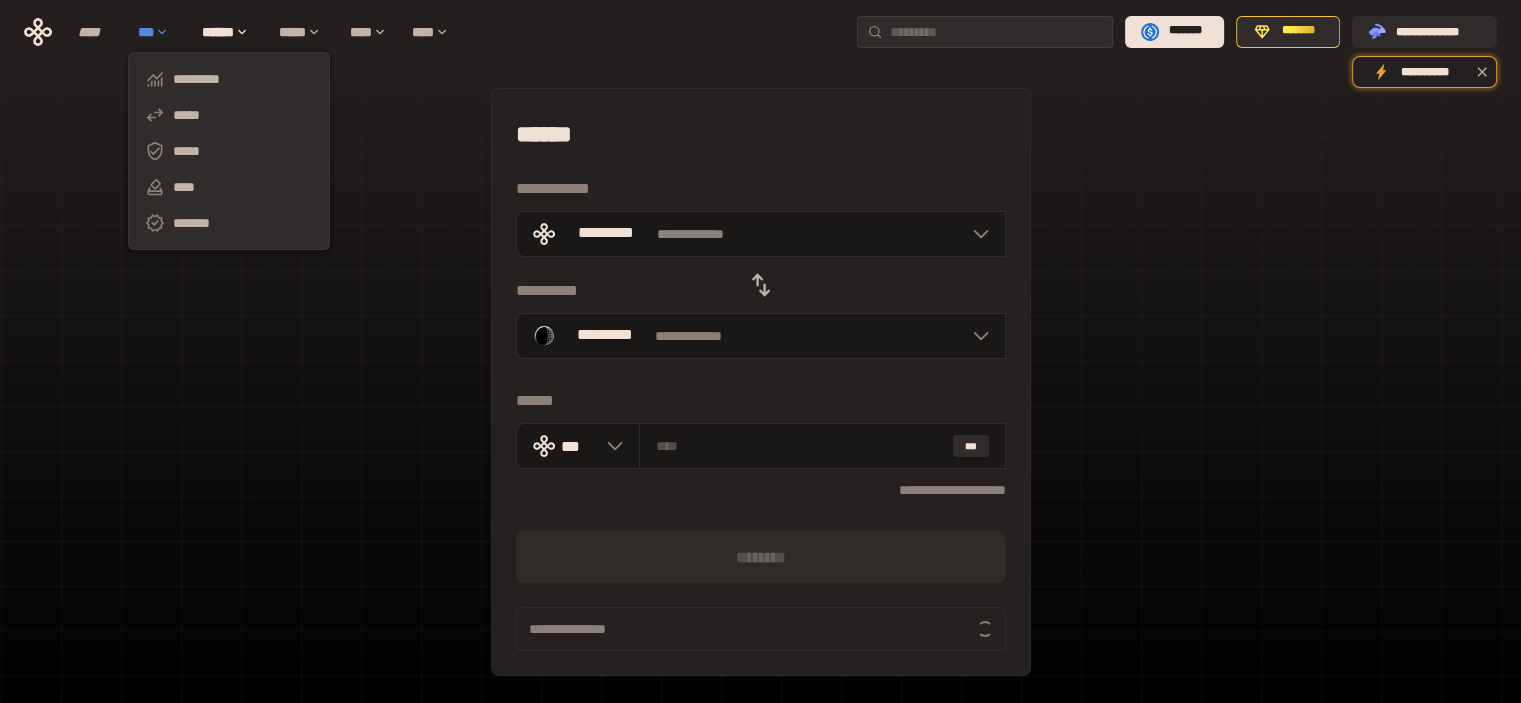 click on "***" at bounding box center (160, 32) 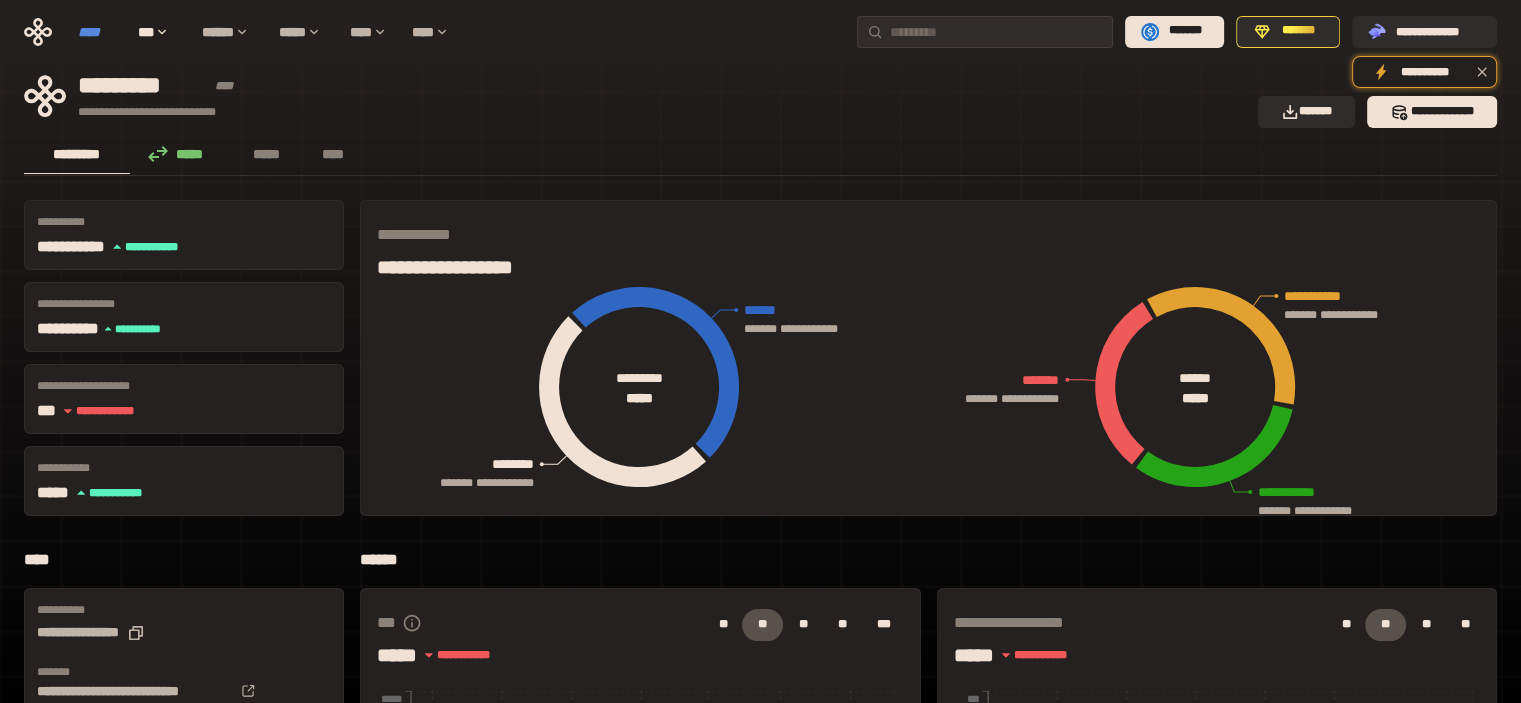 click on "****" at bounding box center [98, 32] 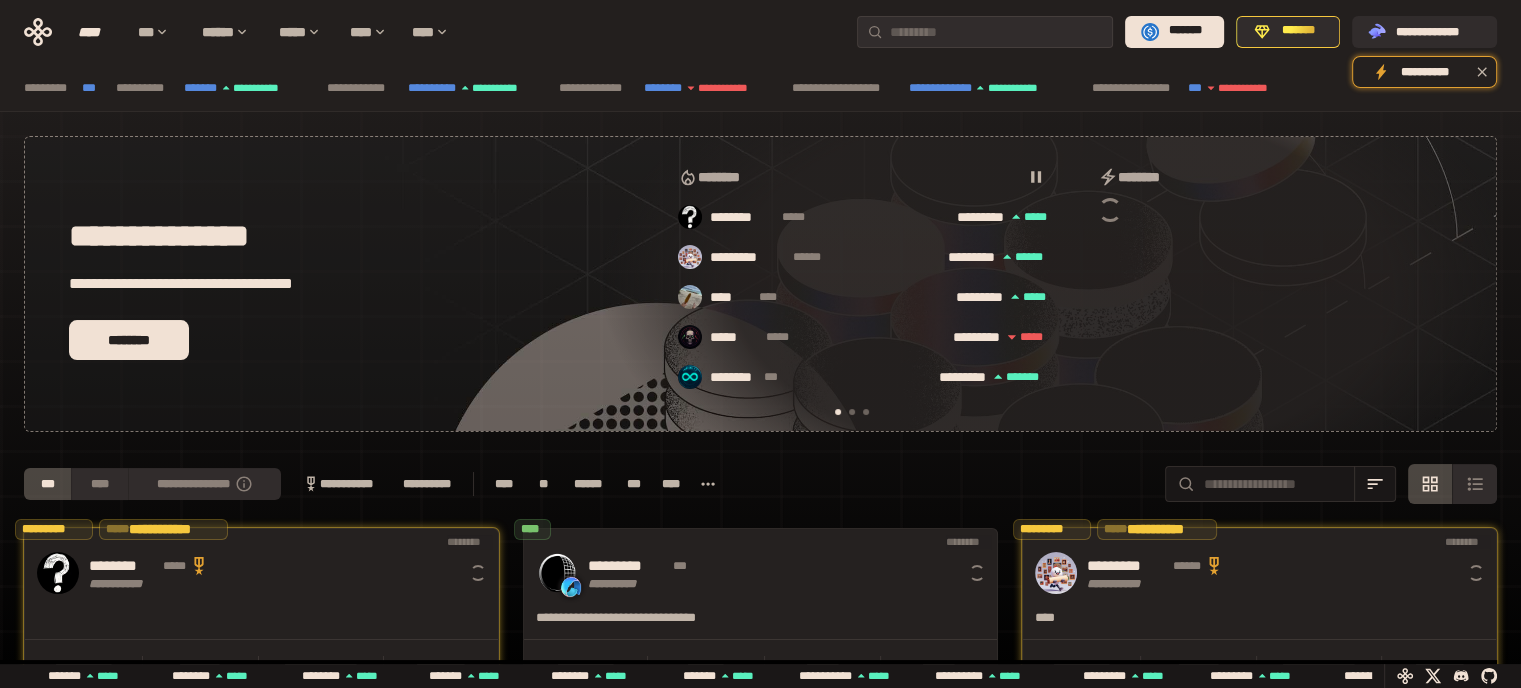 scroll, scrollTop: 0, scrollLeft: 16, axis: horizontal 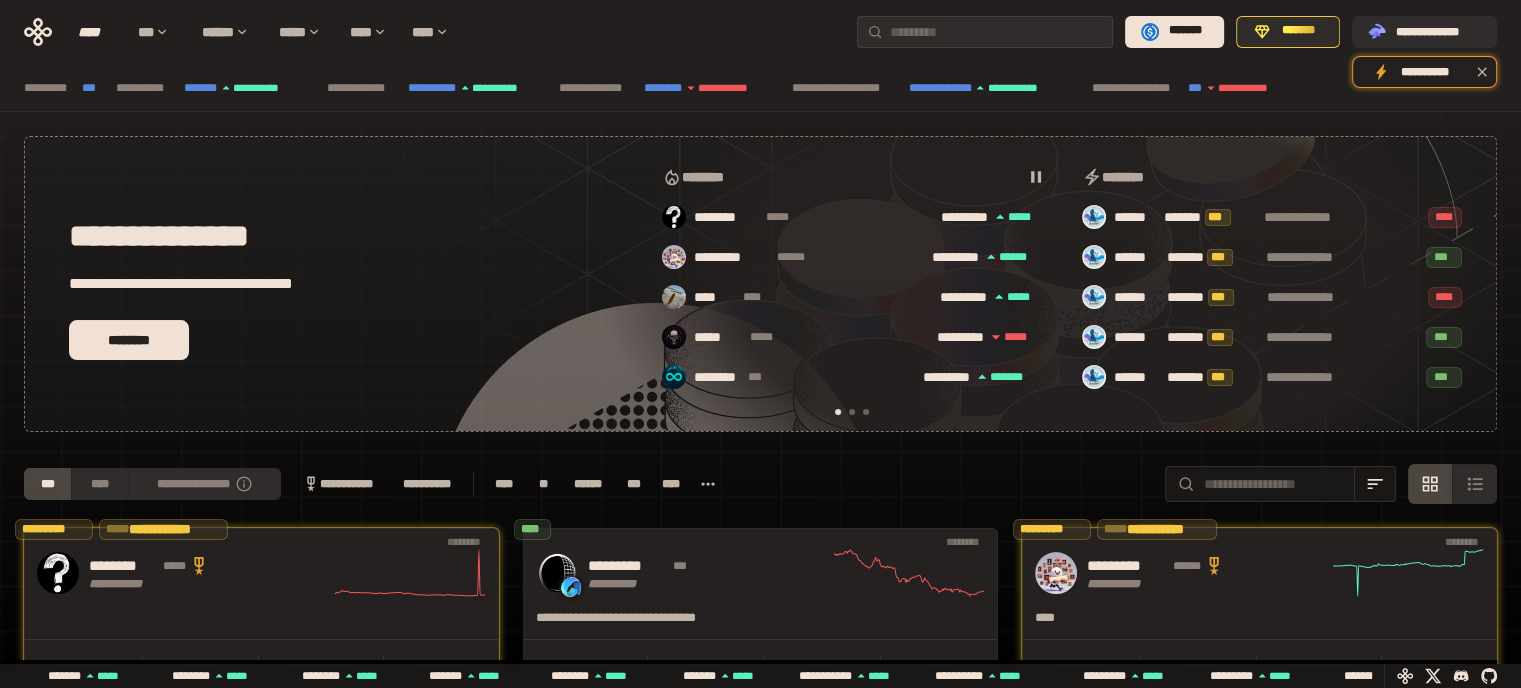 click 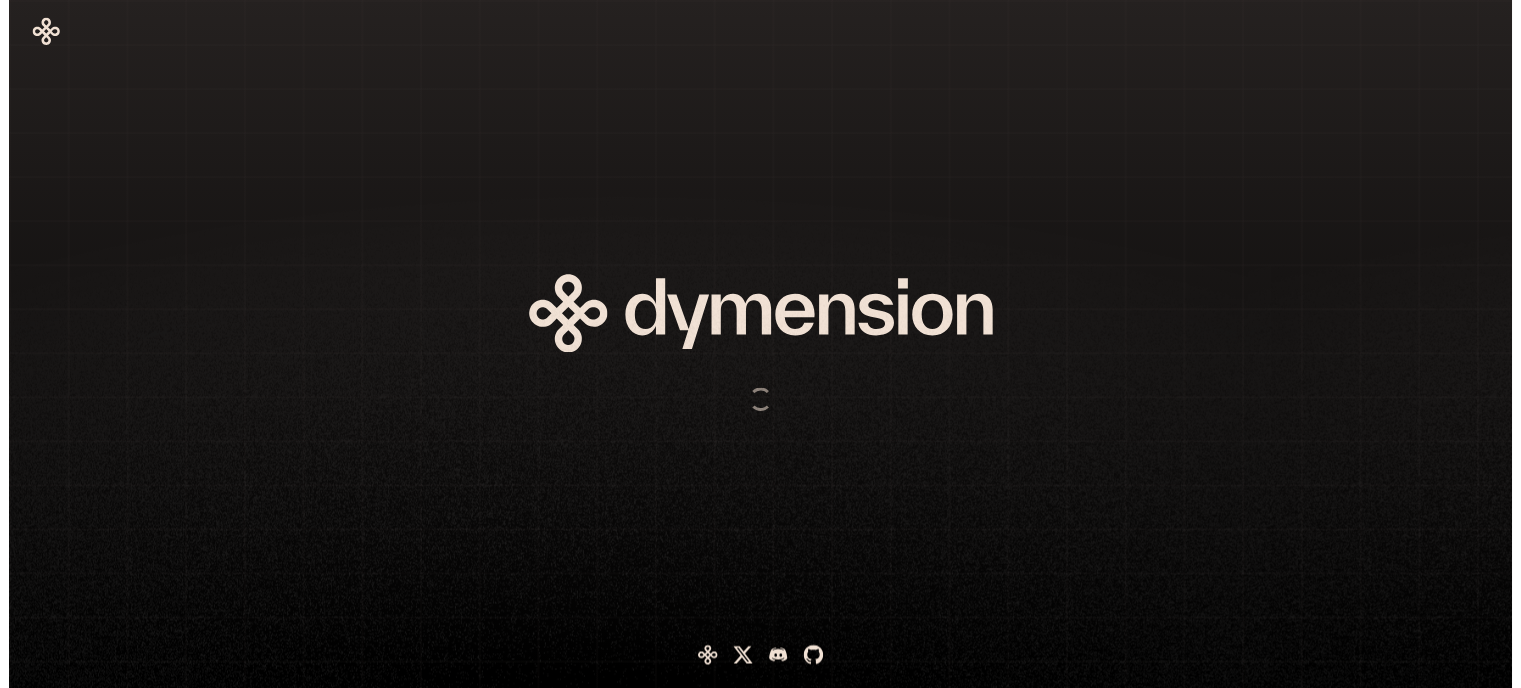 scroll, scrollTop: 0, scrollLeft: 0, axis: both 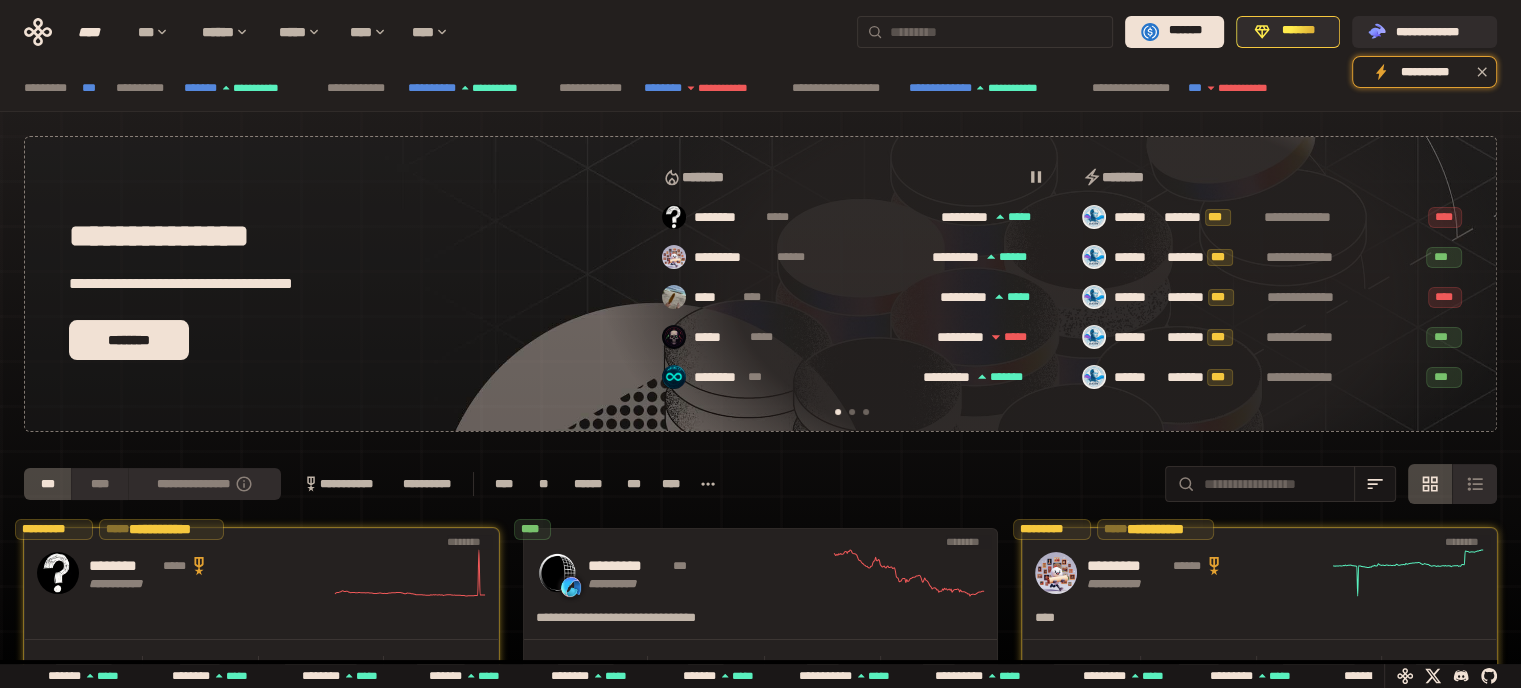 click at bounding box center (997, 32) 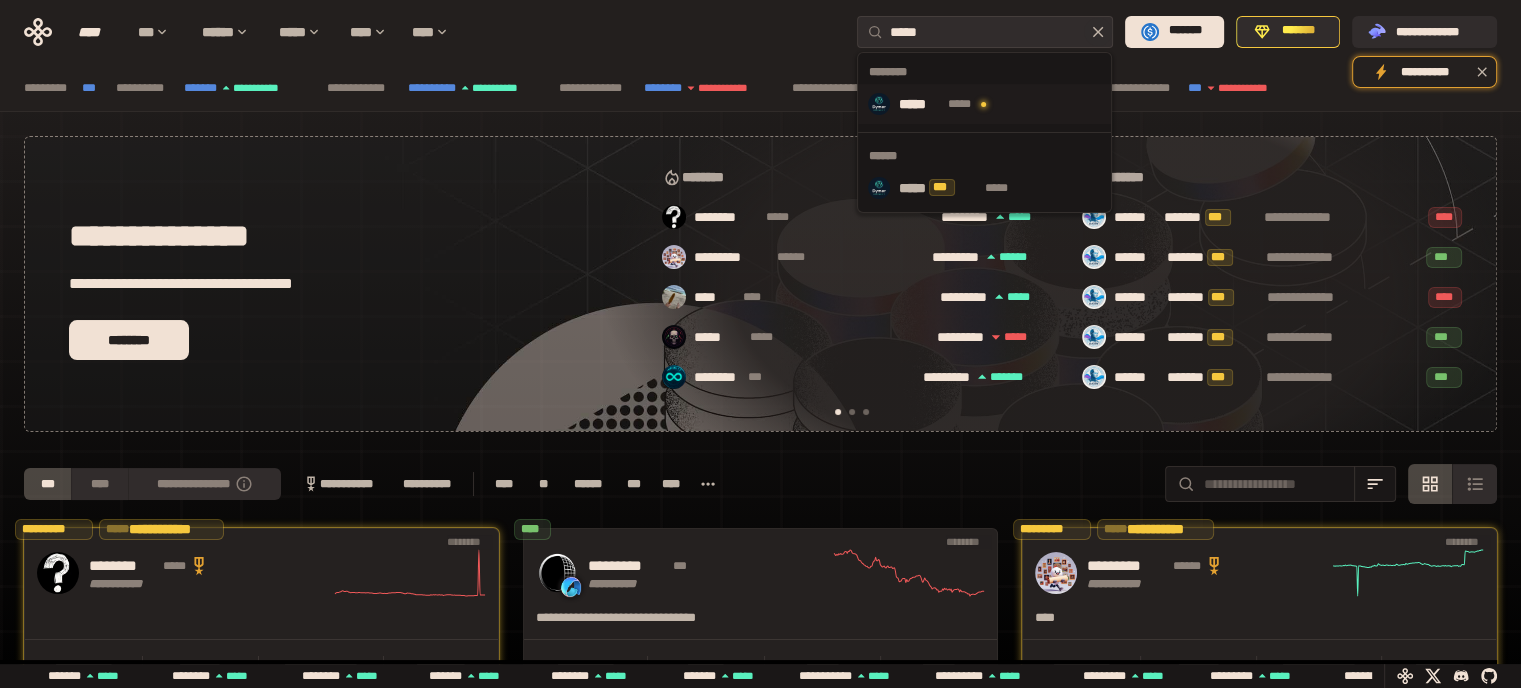 scroll, scrollTop: 0, scrollLeft: 84, axis: horizontal 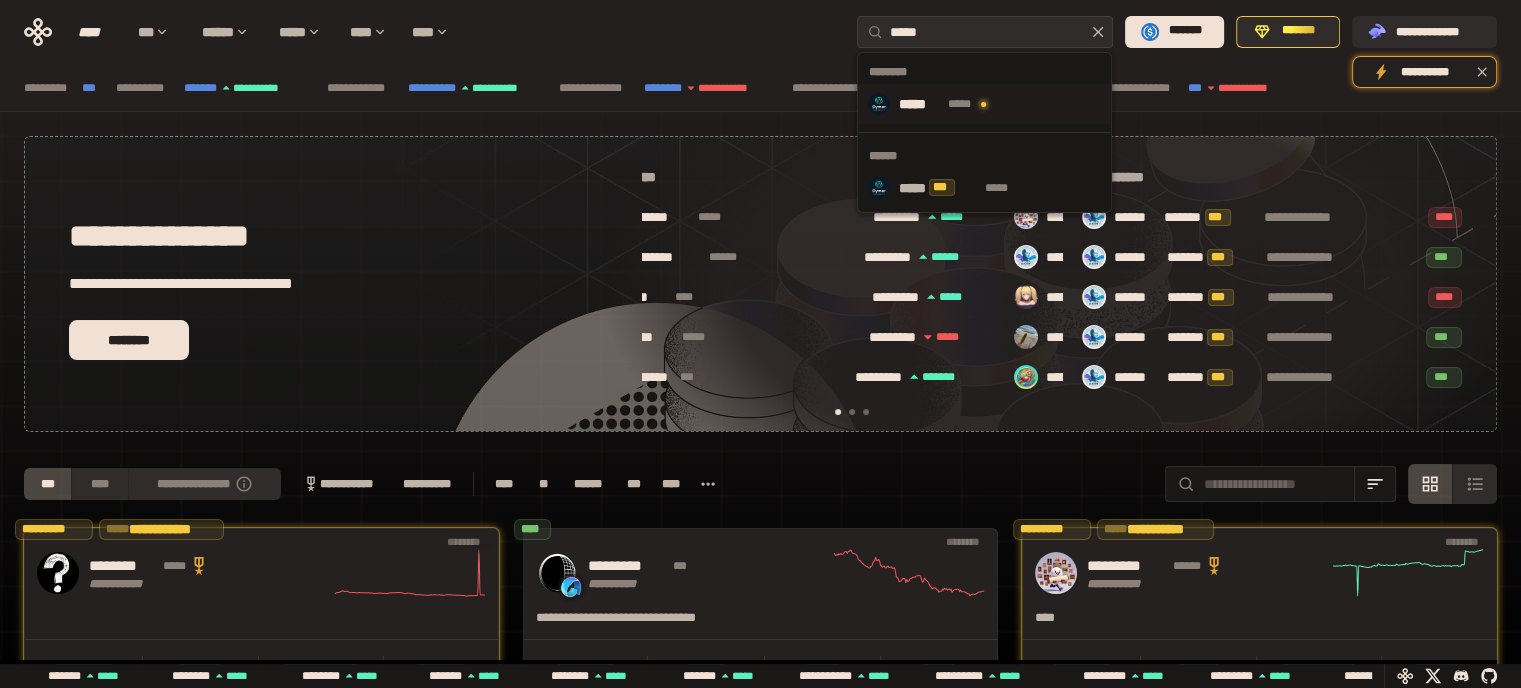 type on "*****" 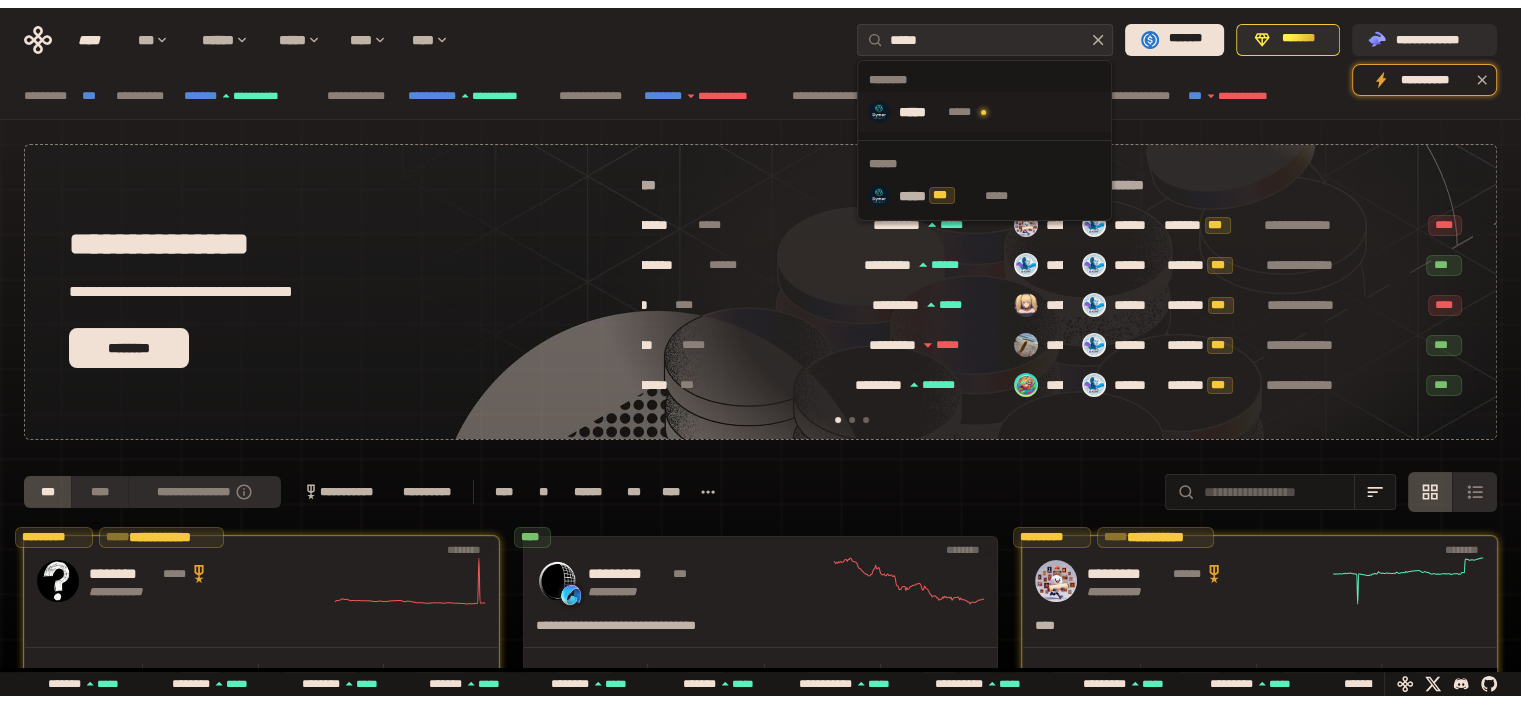 scroll, scrollTop: 0, scrollLeft: 0, axis: both 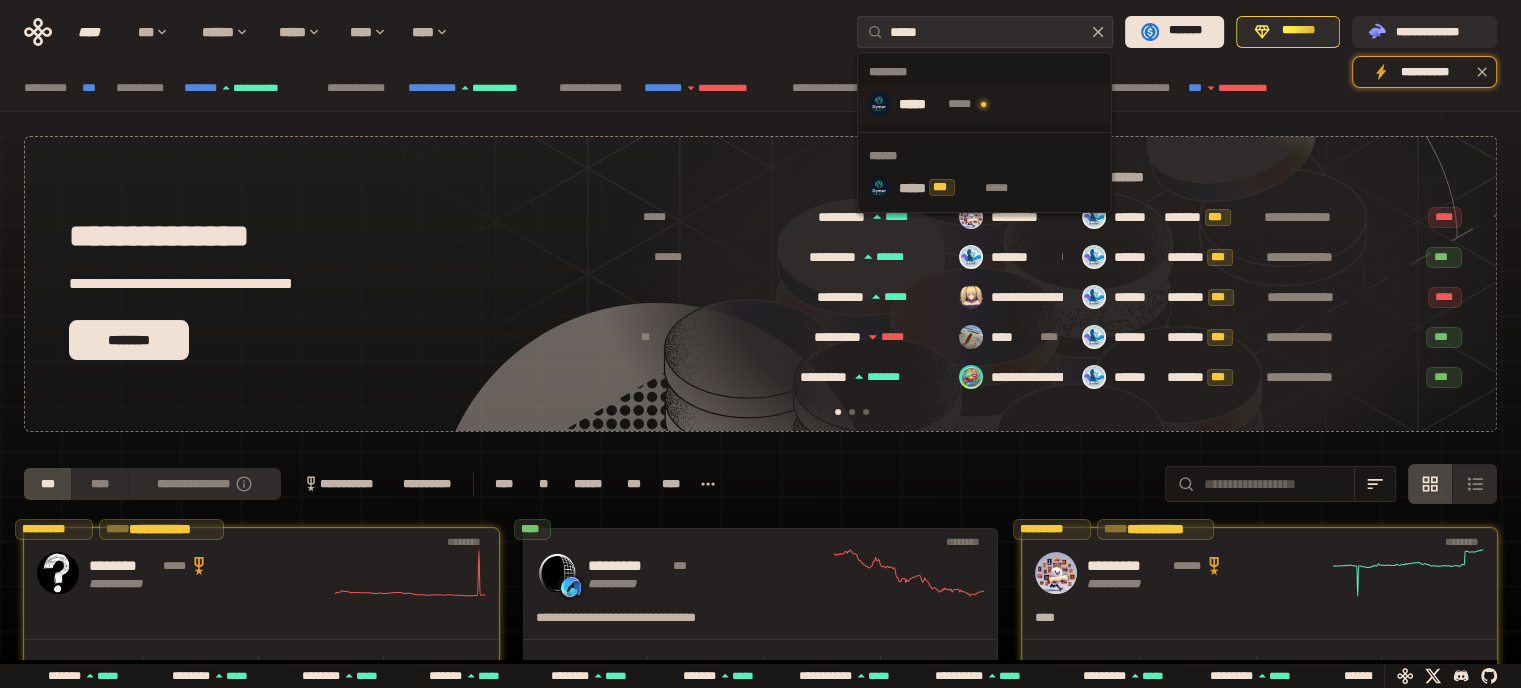 click on "*****" at bounding box center (920, 104) 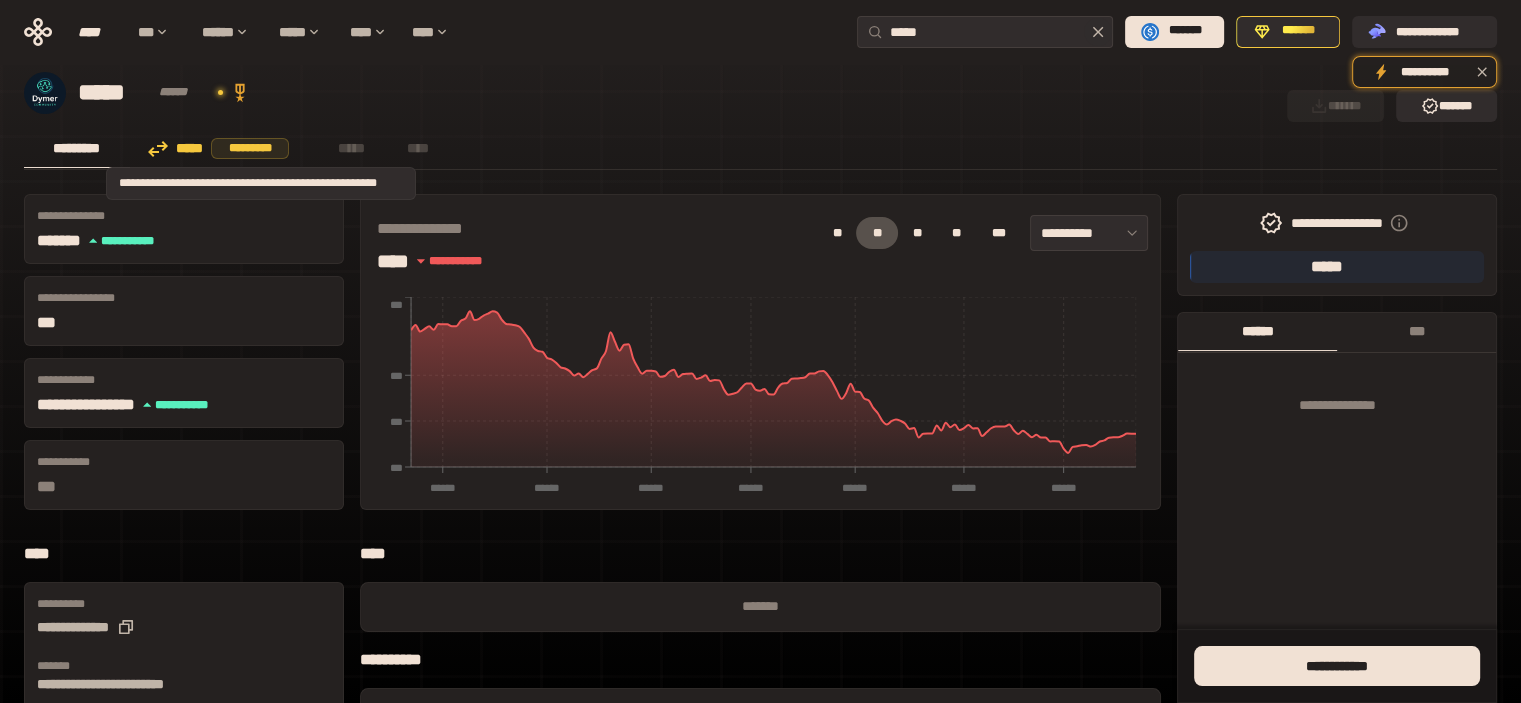 click on "*********" at bounding box center (250, 148) 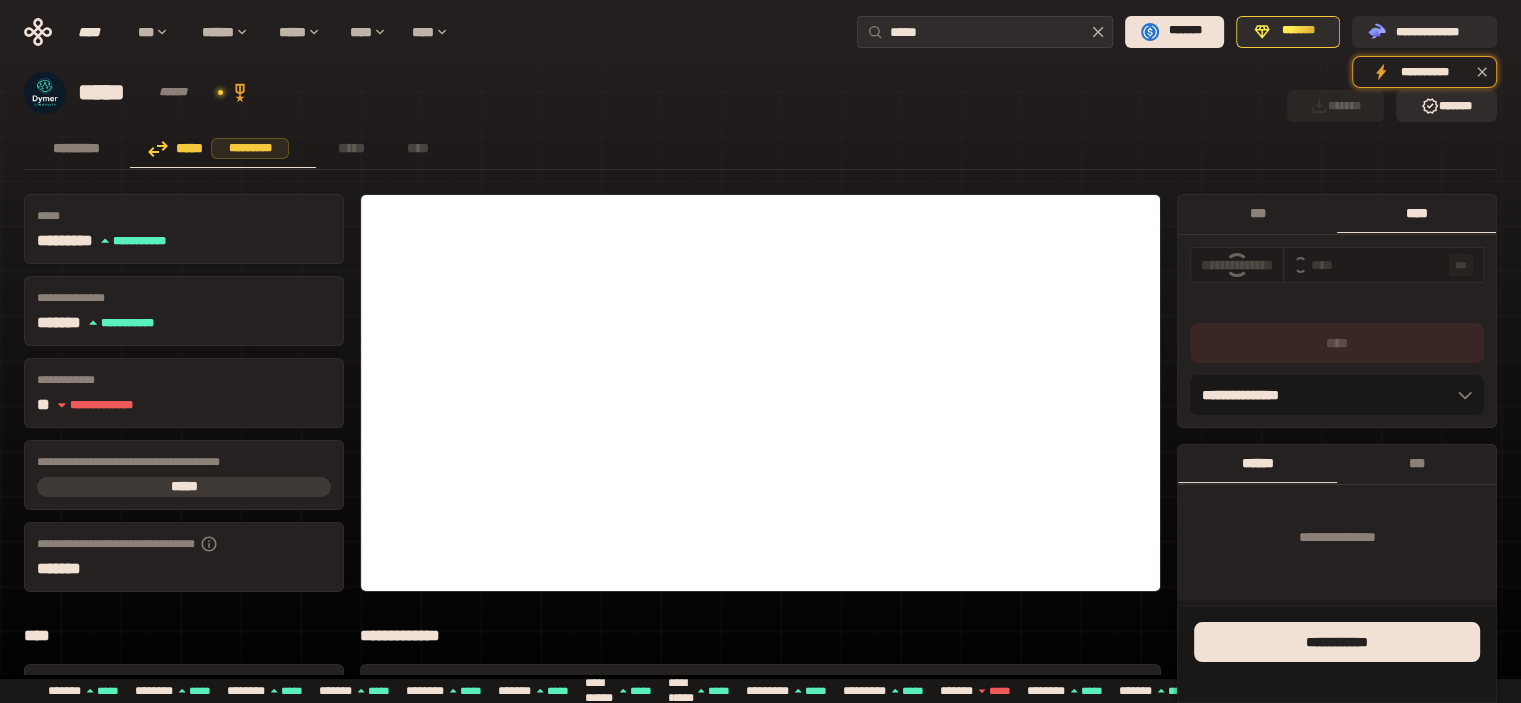 type on "***" 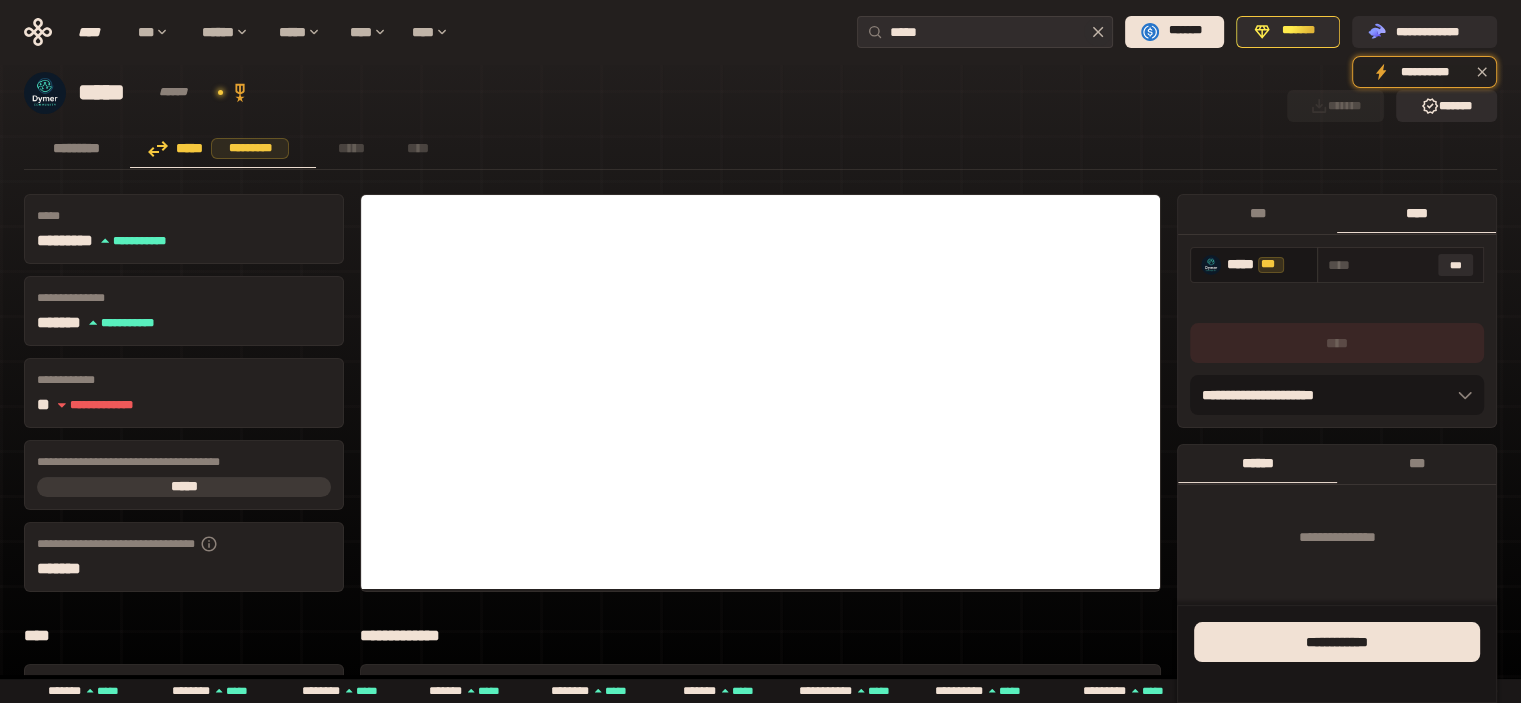 click at bounding box center [1379, 265] 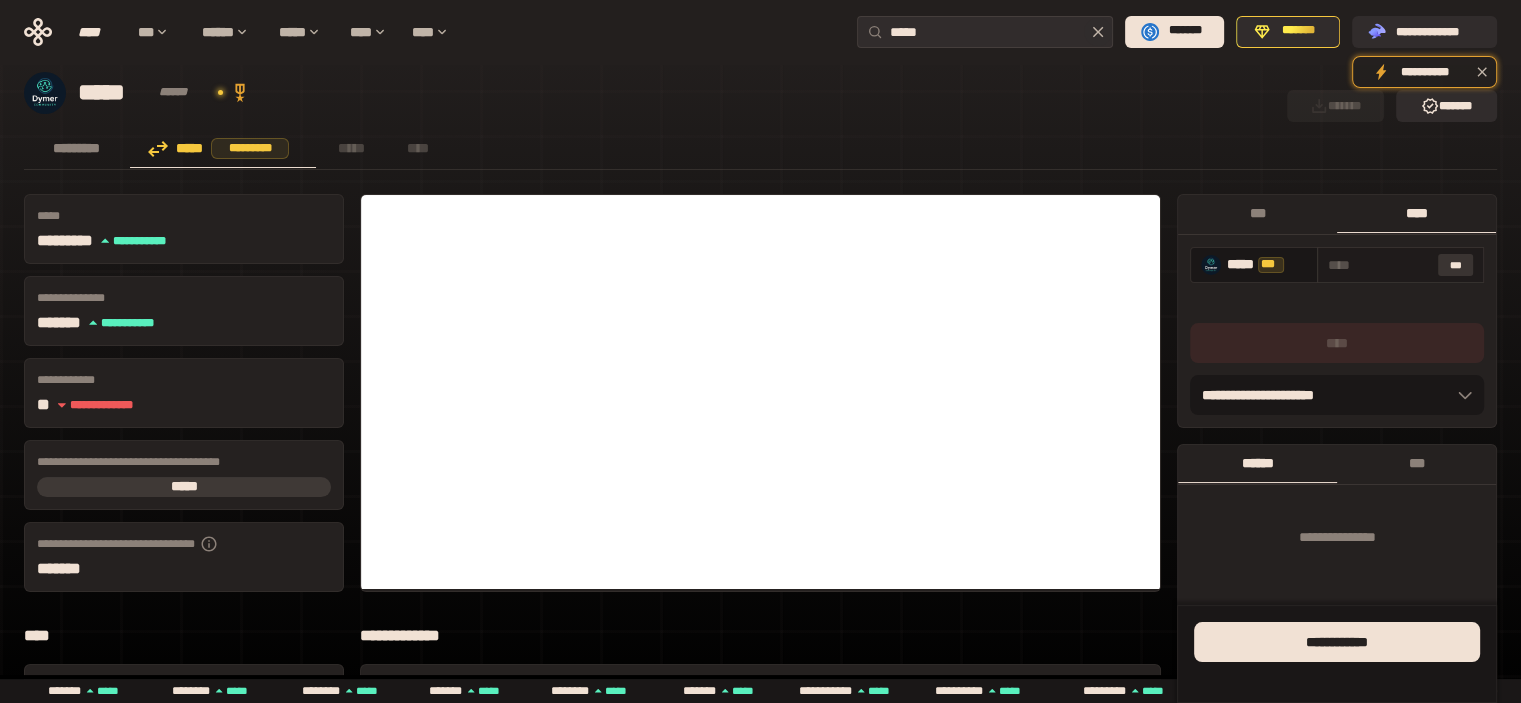click on "***" at bounding box center (1456, 265) 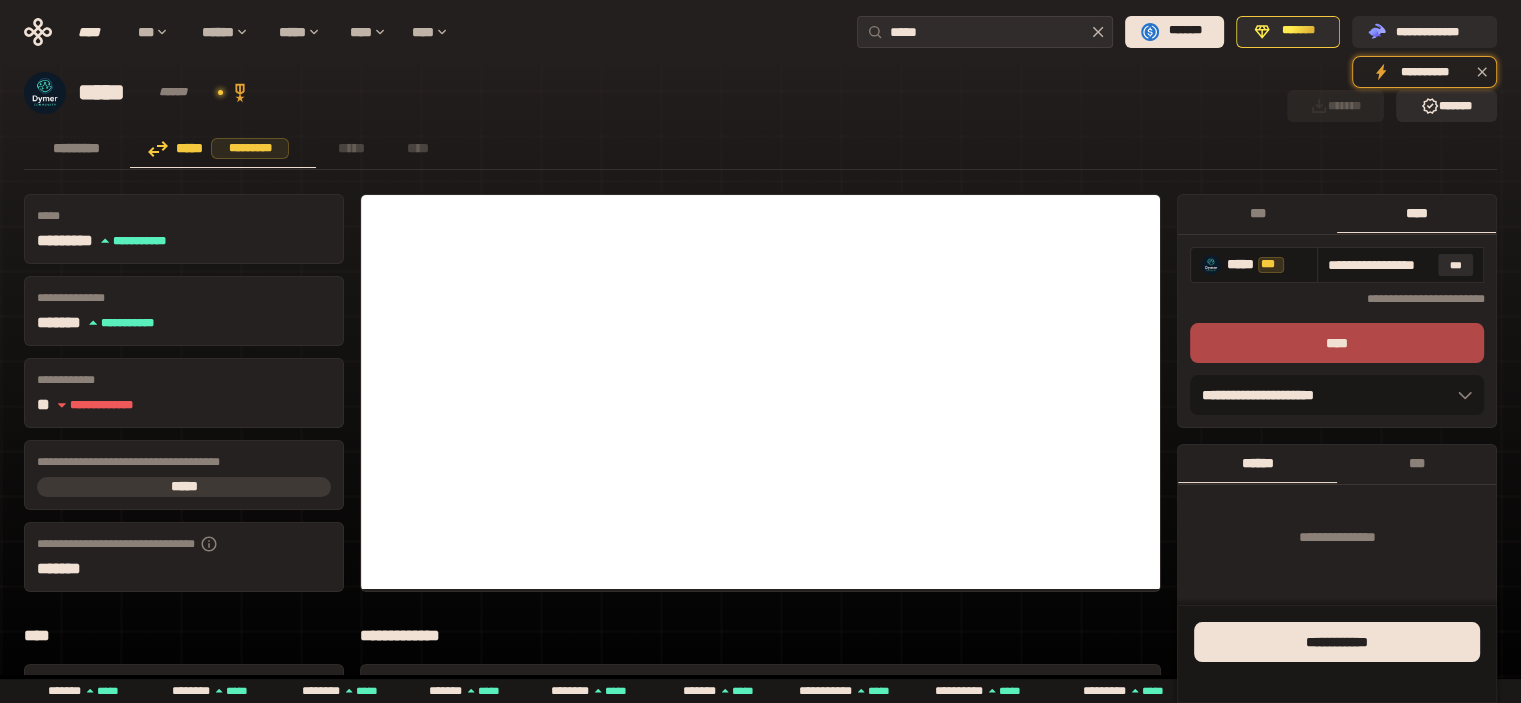 scroll, scrollTop: 0, scrollLeft: 31, axis: horizontal 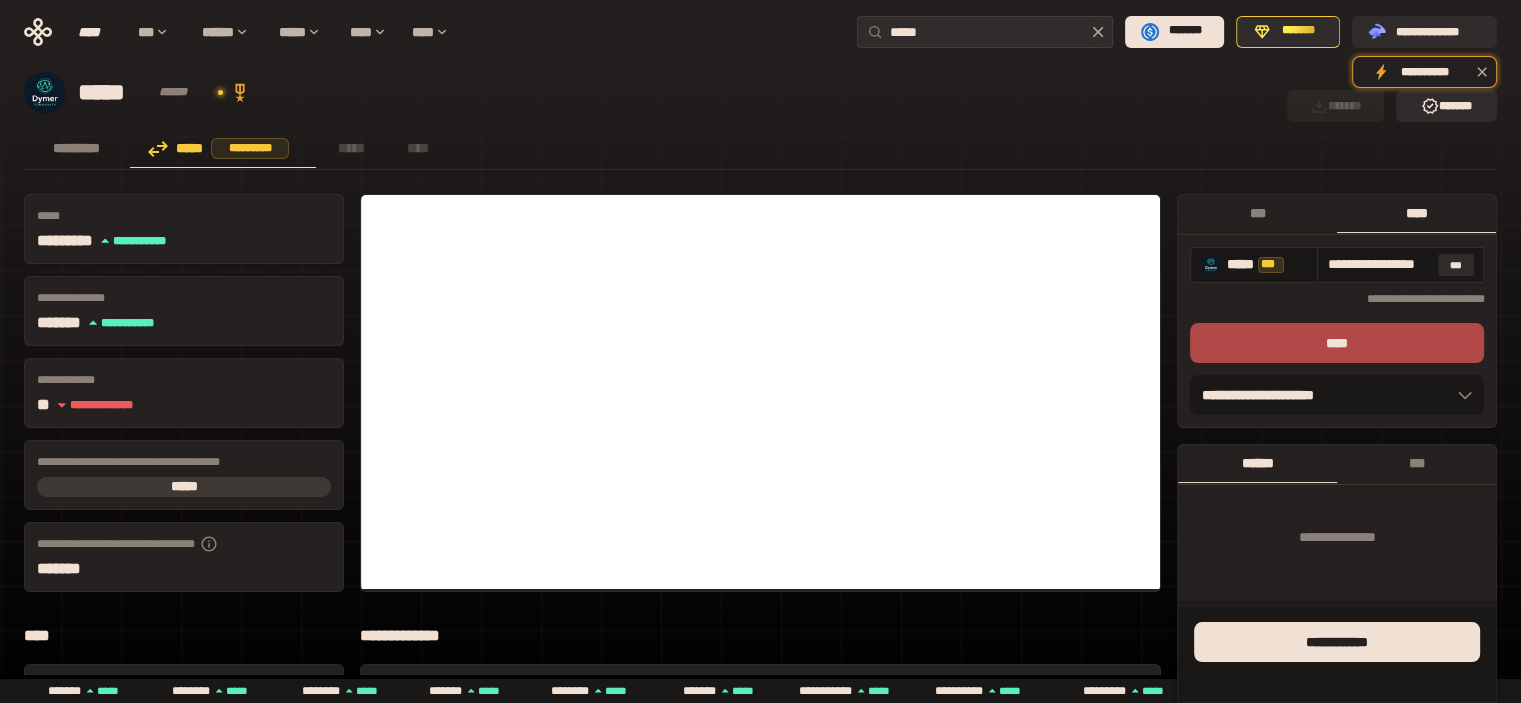 drag, startPoint x: 1375, startPoint y: 264, endPoint x: 1535, endPoint y: 264, distance: 160 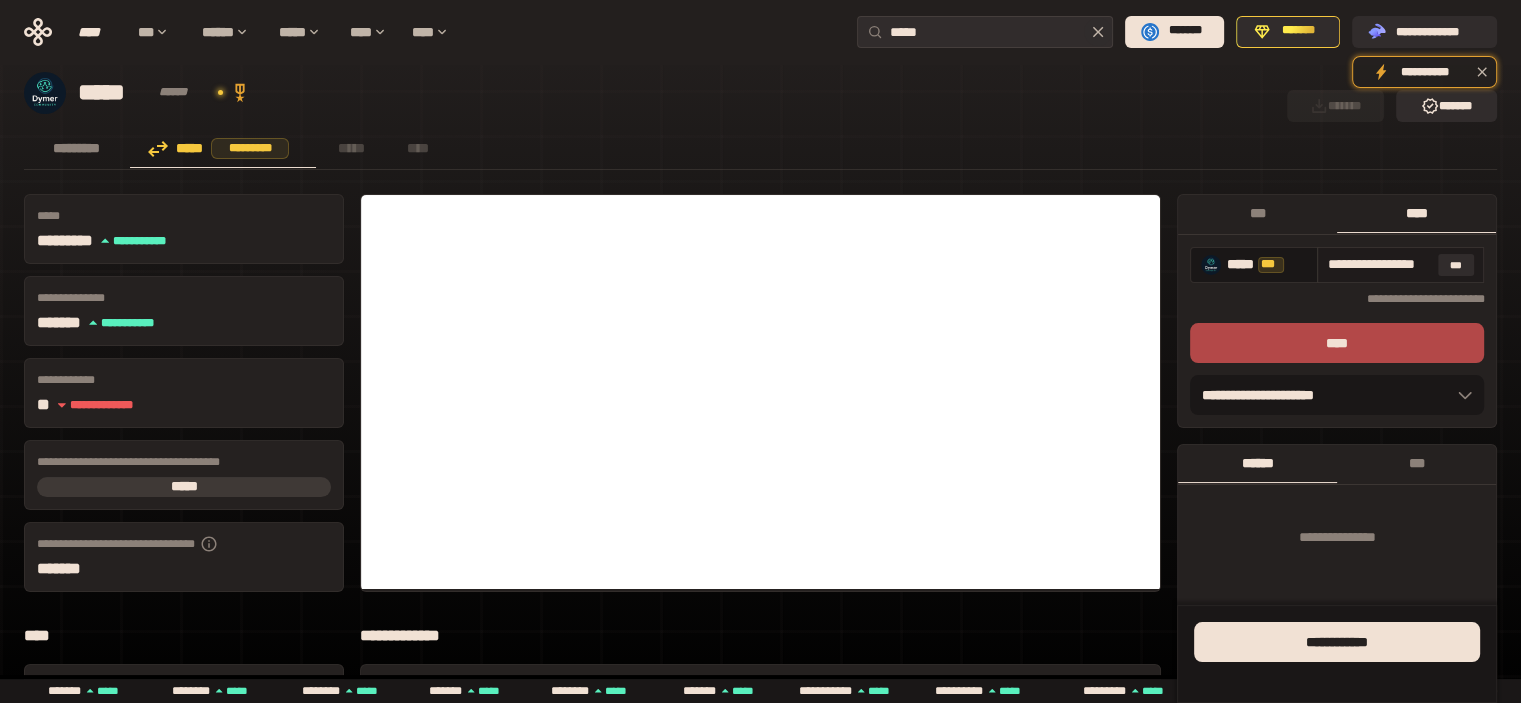 click on "**********" at bounding box center [1379, 265] 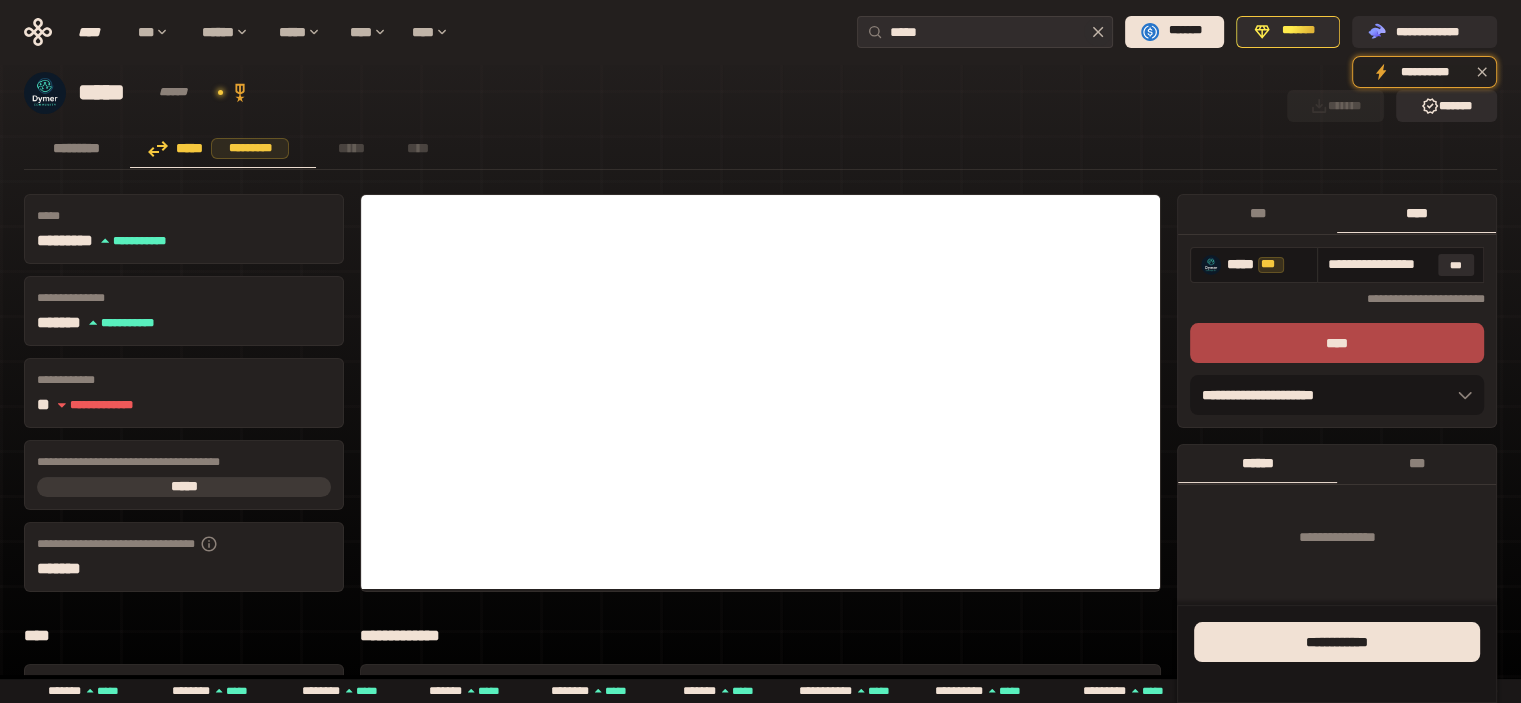 scroll, scrollTop: 0, scrollLeft: 0, axis: both 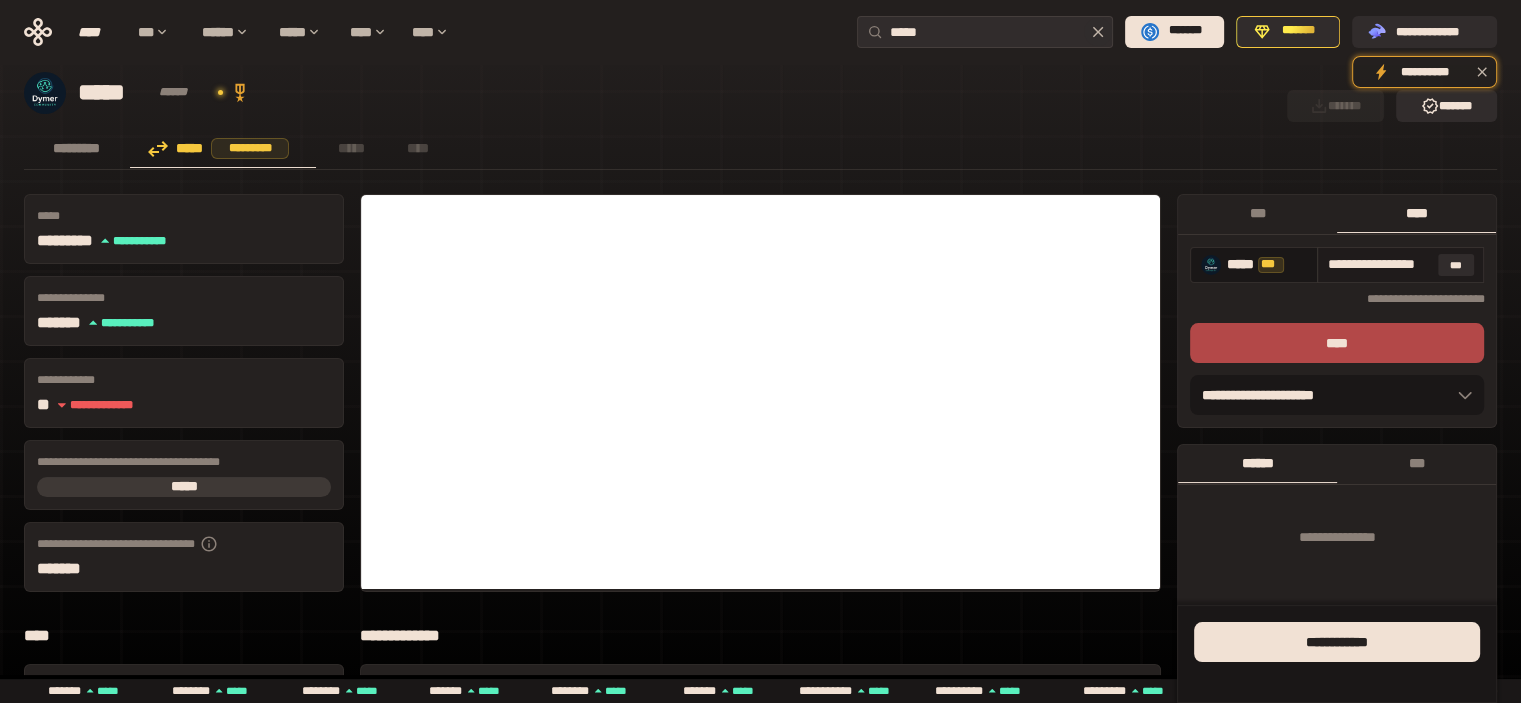 click on "**********" at bounding box center [1379, 265] 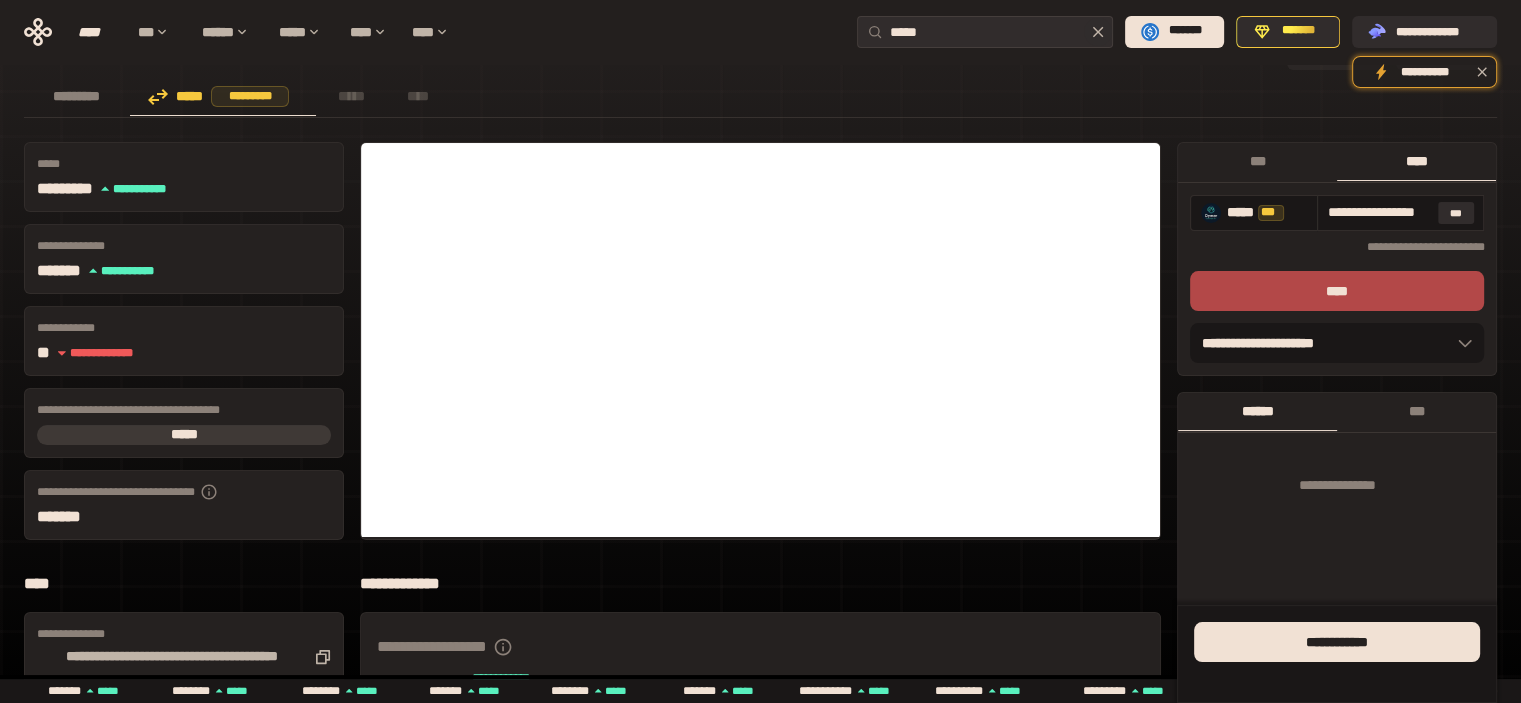 scroll, scrollTop: 0, scrollLeft: 0, axis: both 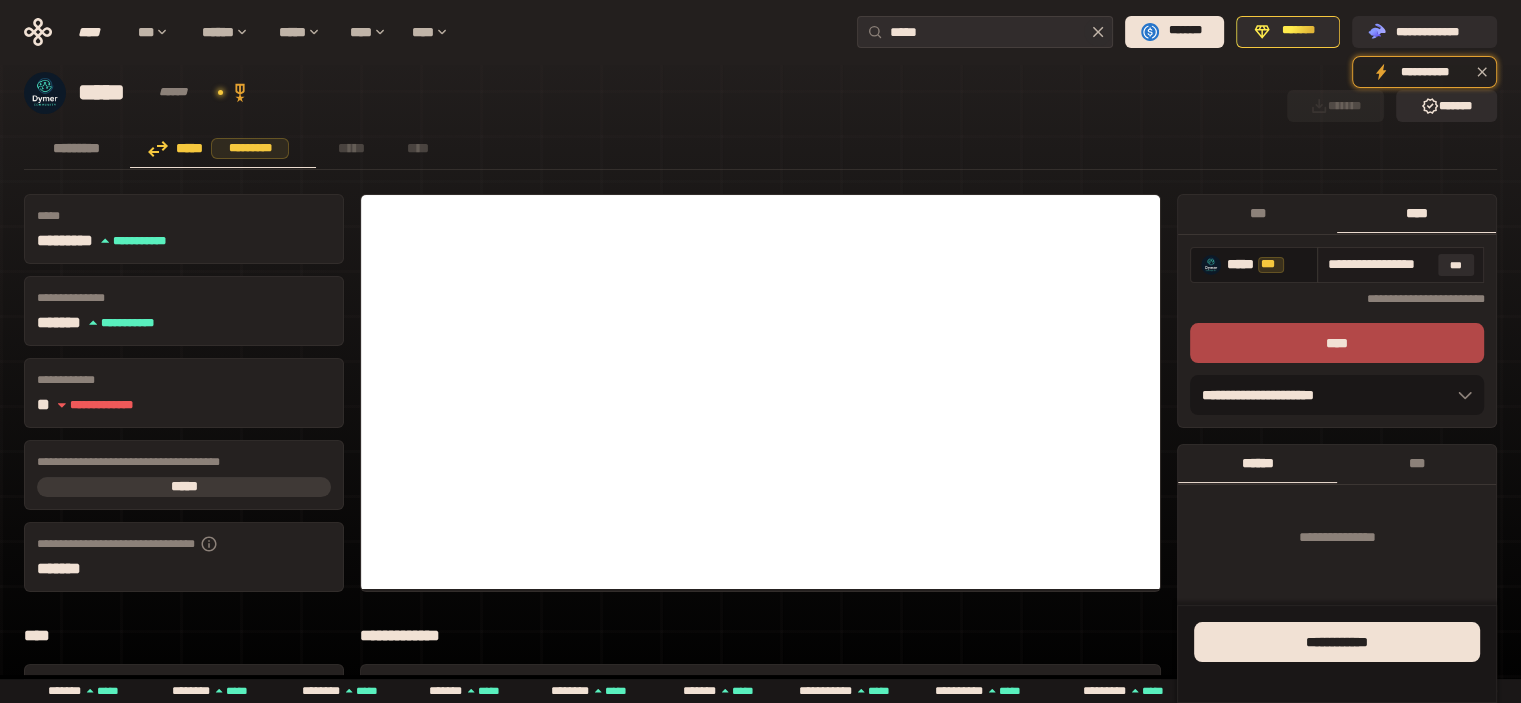 click on "**********" at bounding box center (1379, 265) 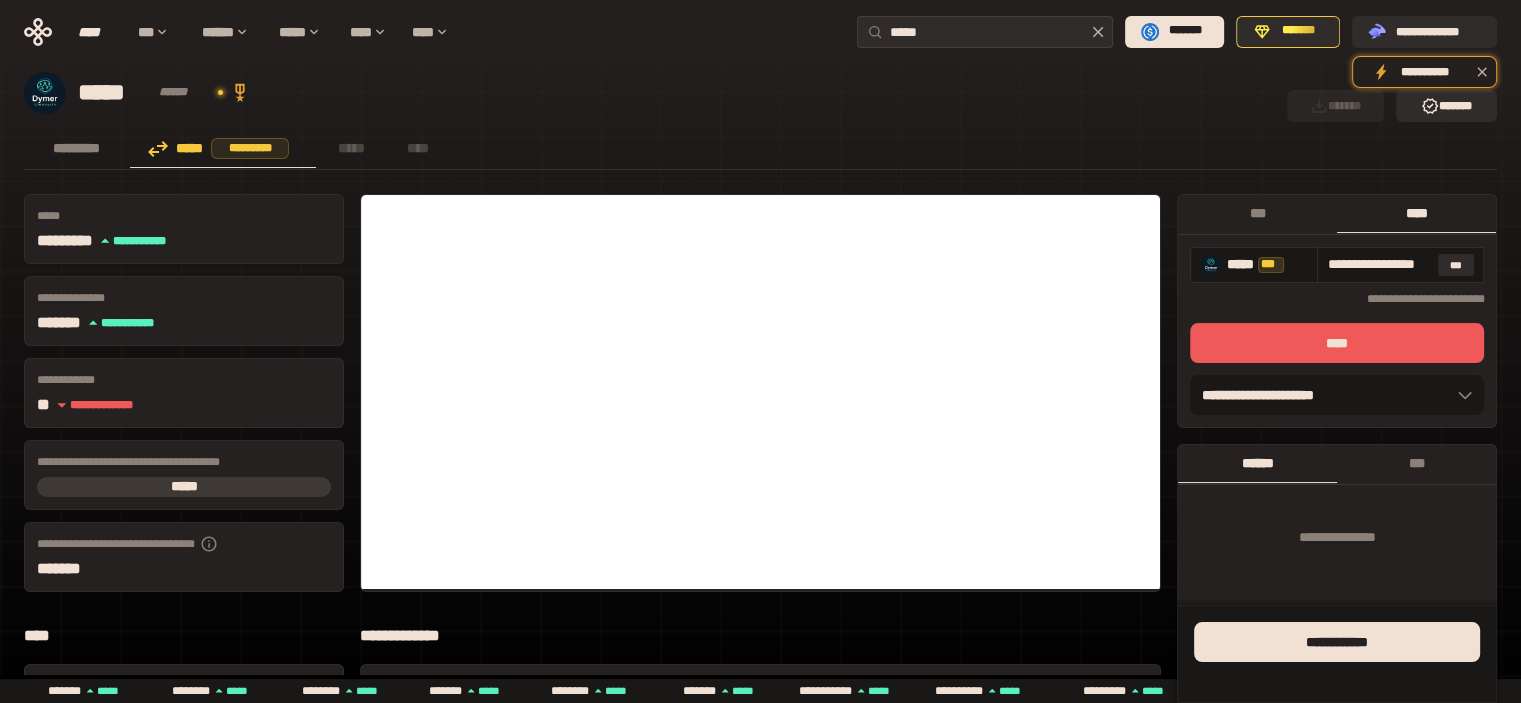 type on "**********" 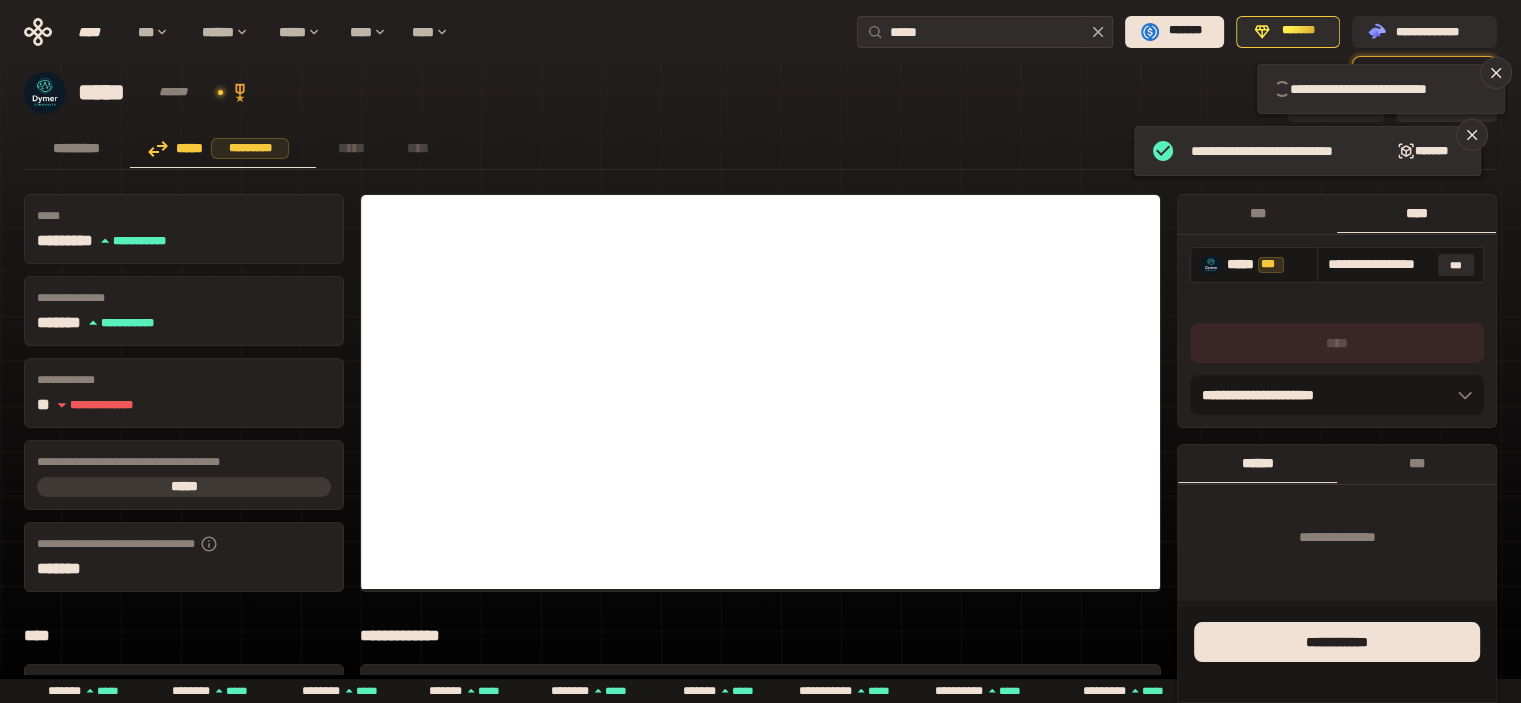 type 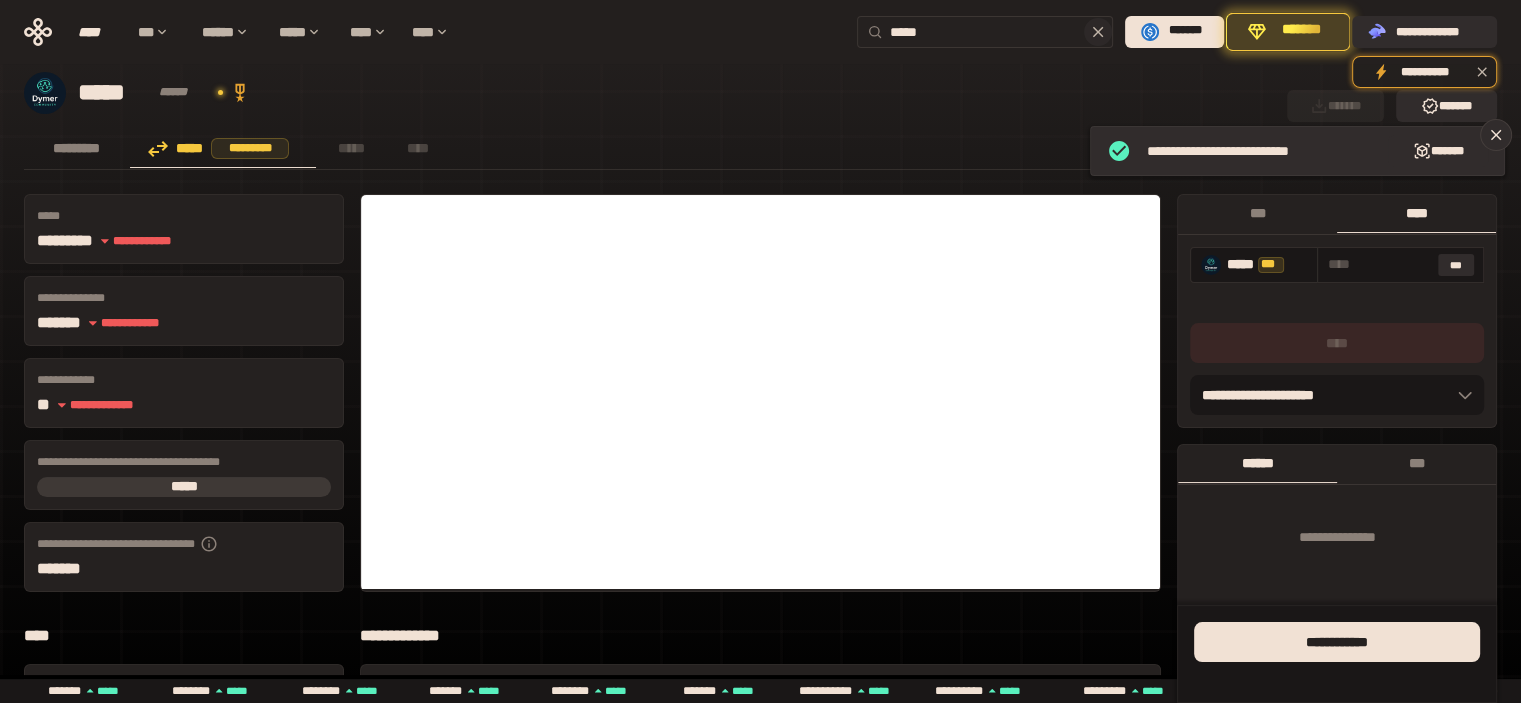 click 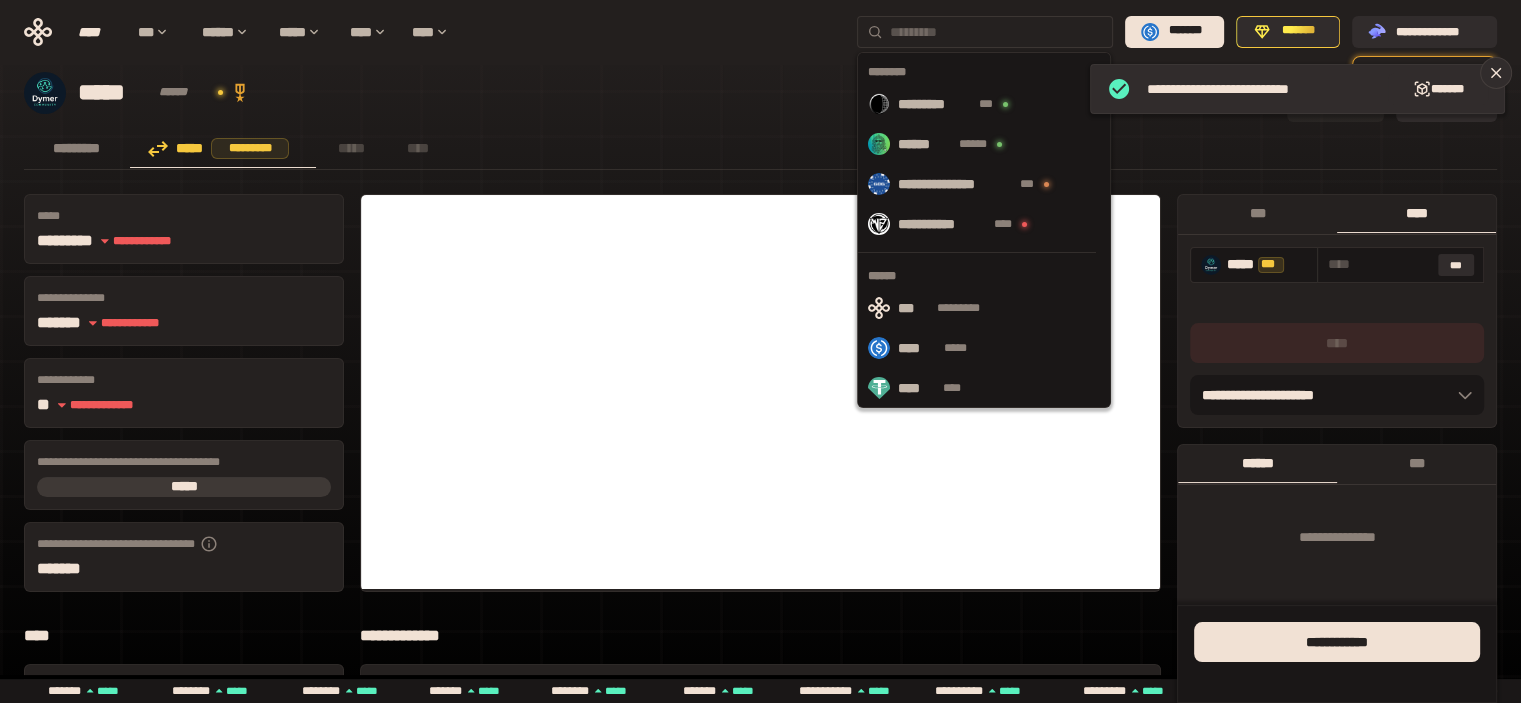 click at bounding box center (997, 32) 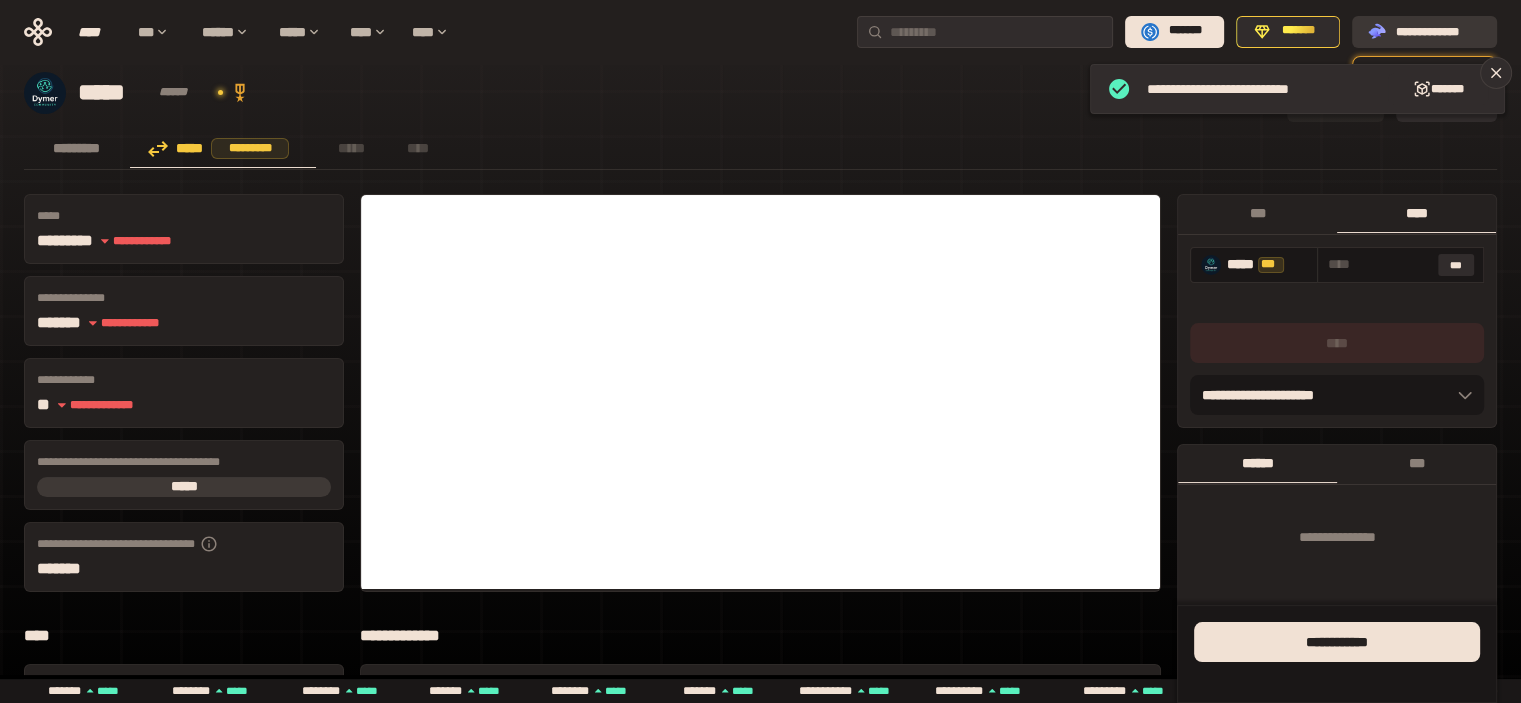 click on "**********" at bounding box center (1438, 31) 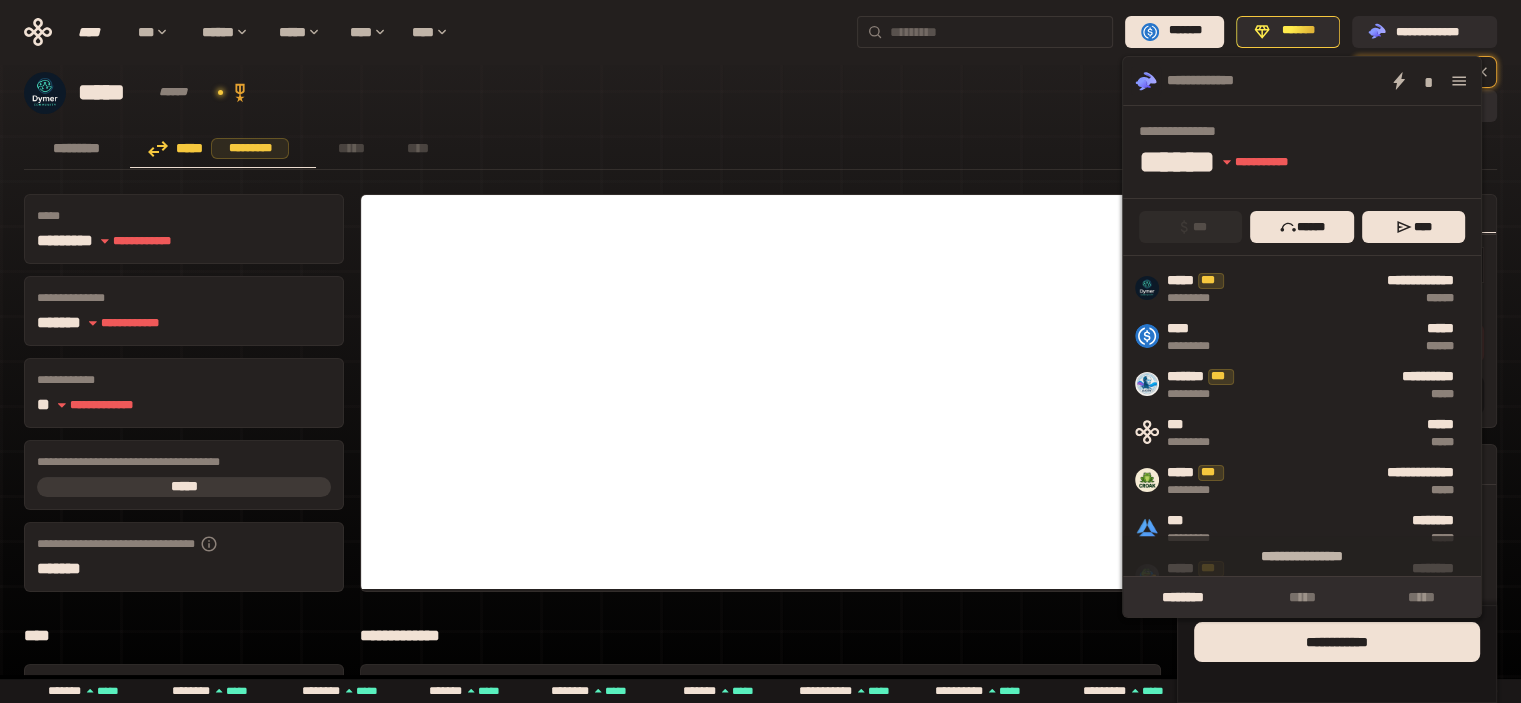 click at bounding box center (997, 32) 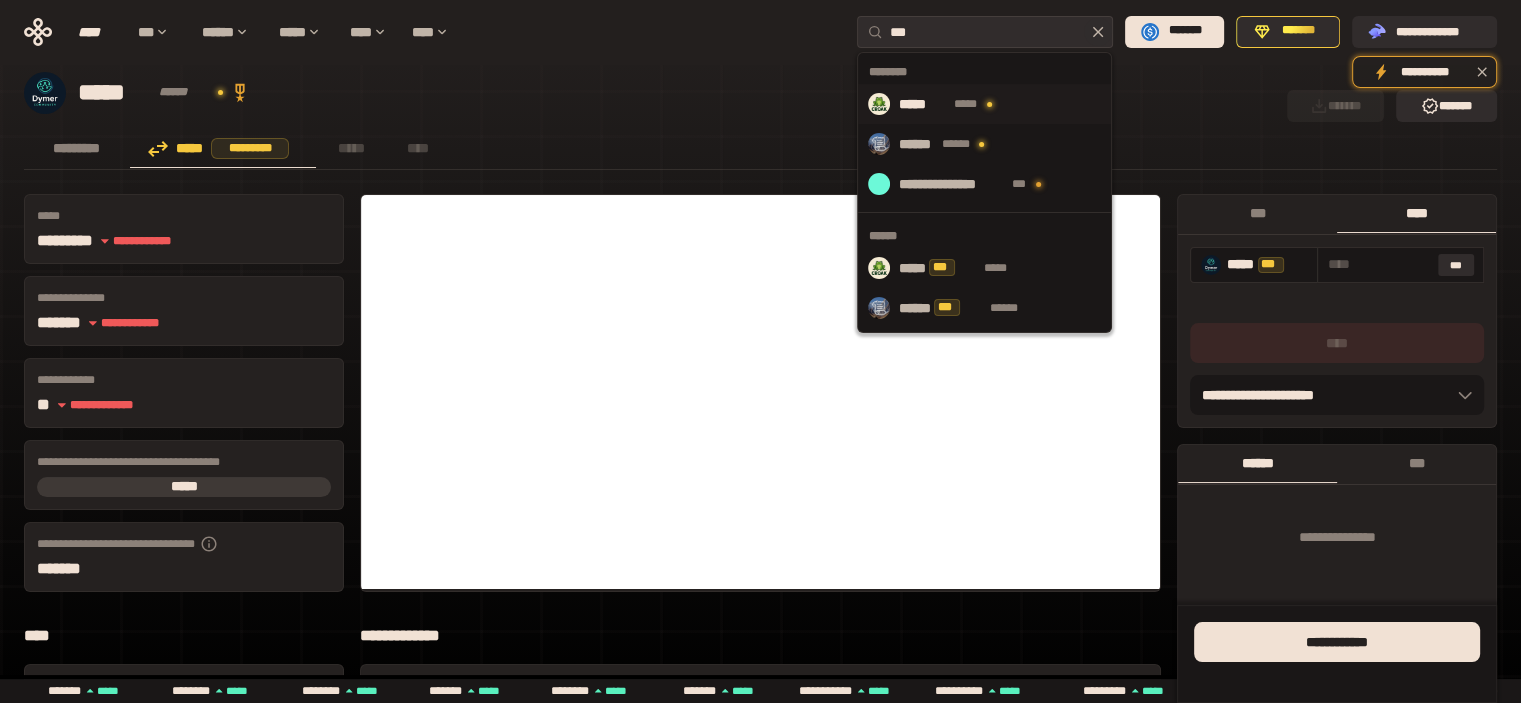 type on "***" 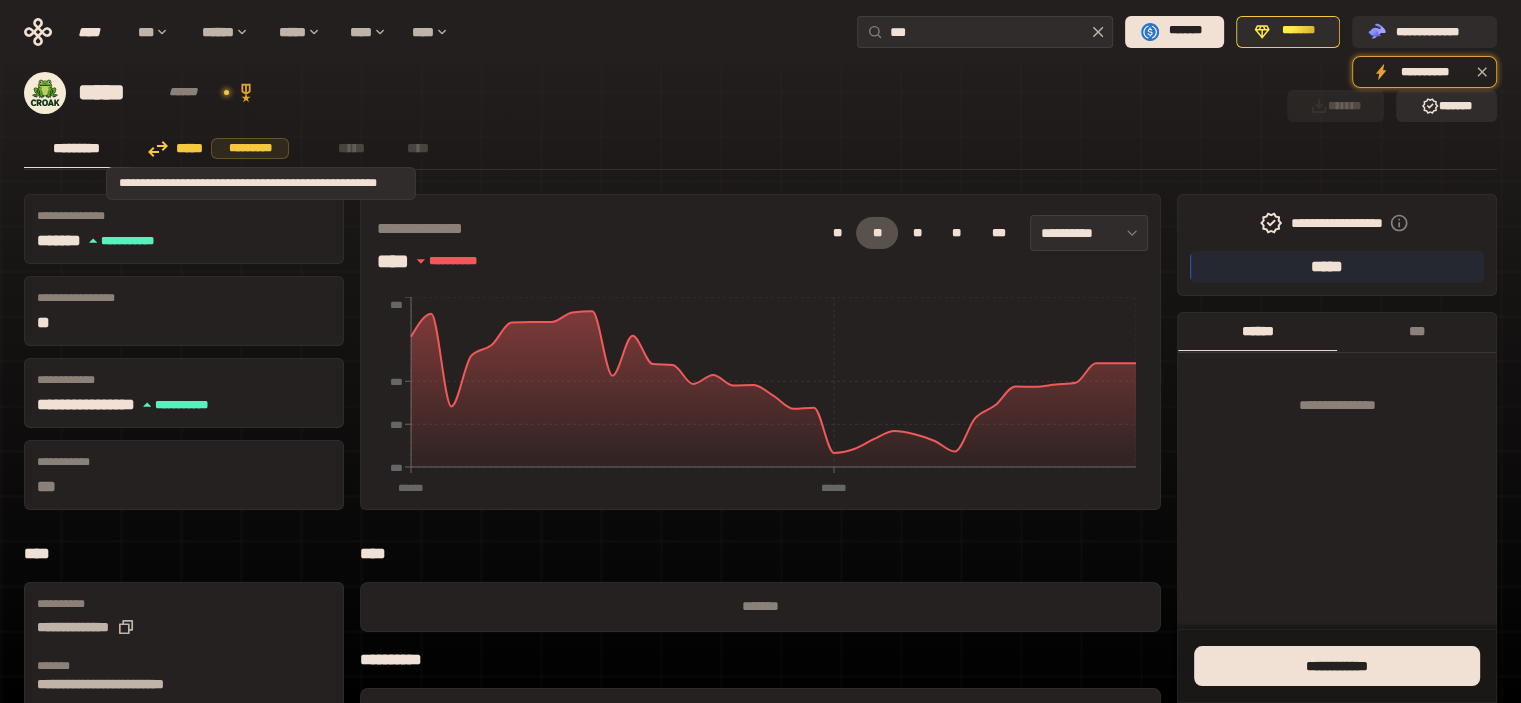 click on "**********" at bounding box center (223, 148) 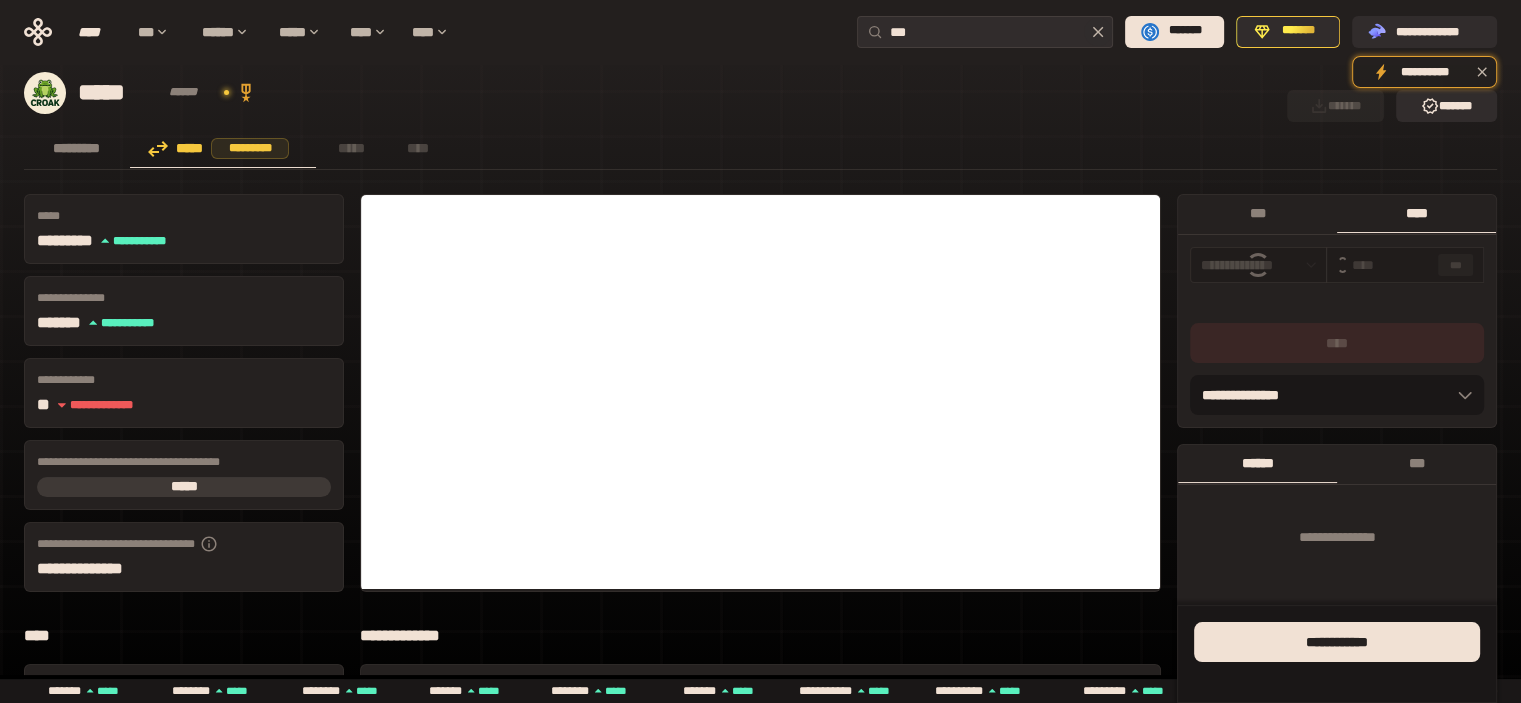 type on "***" 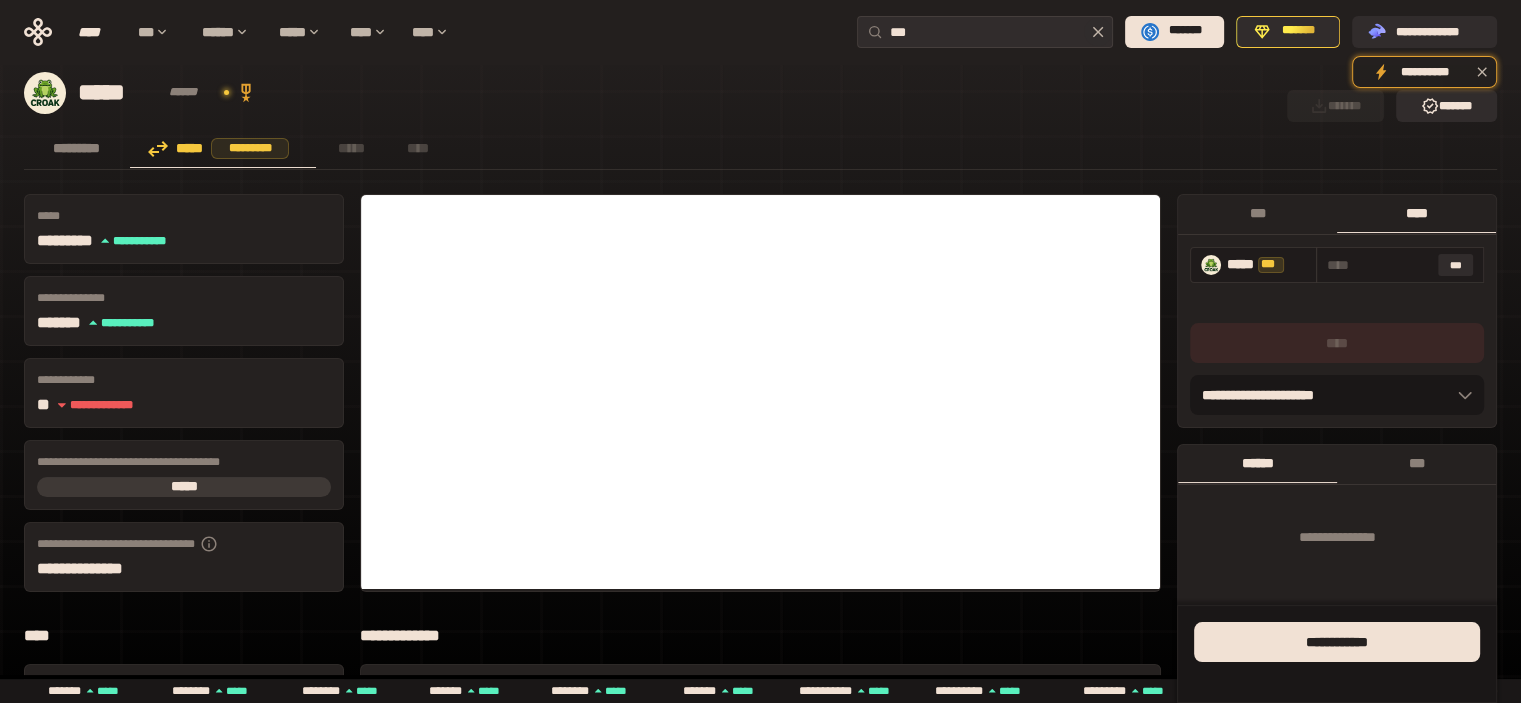 click at bounding box center (1378, 265) 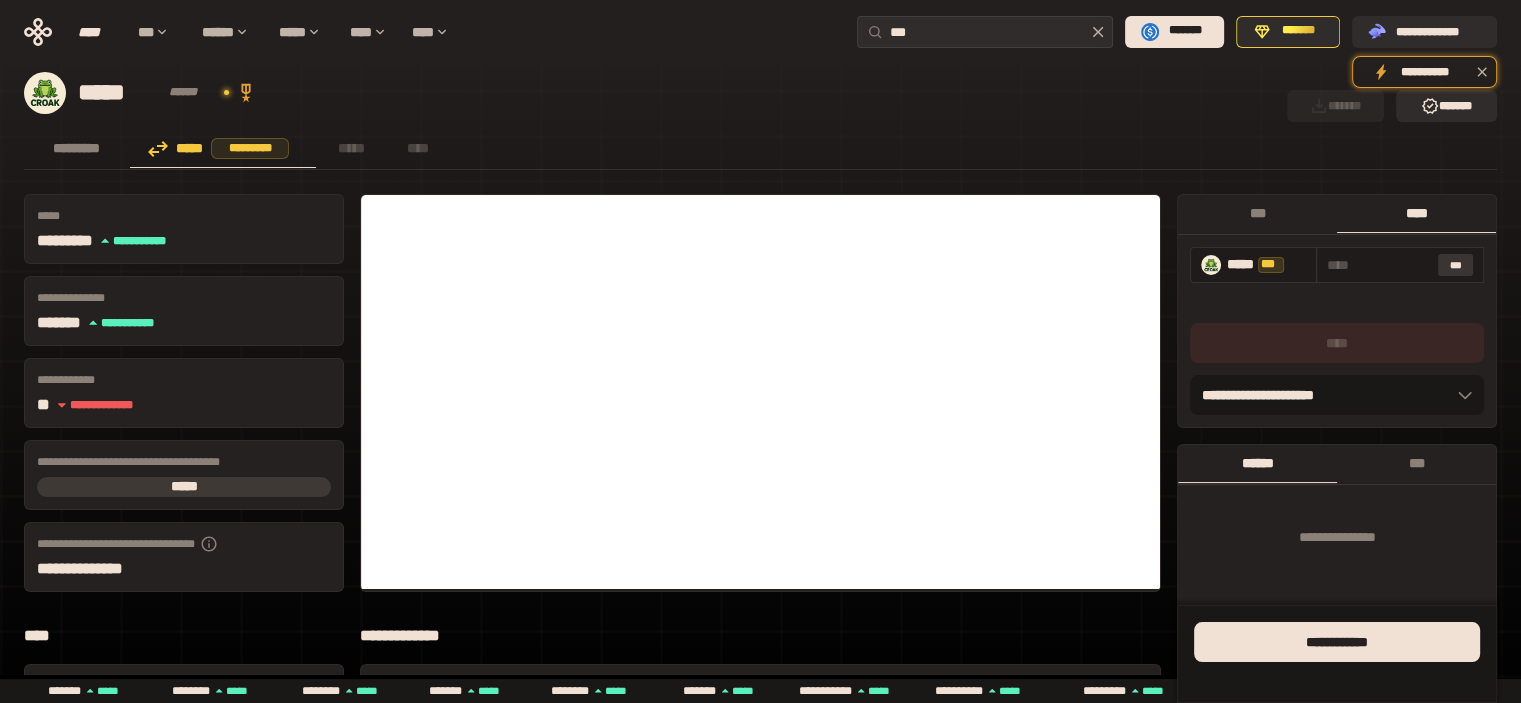 click on "***" at bounding box center (1456, 265) 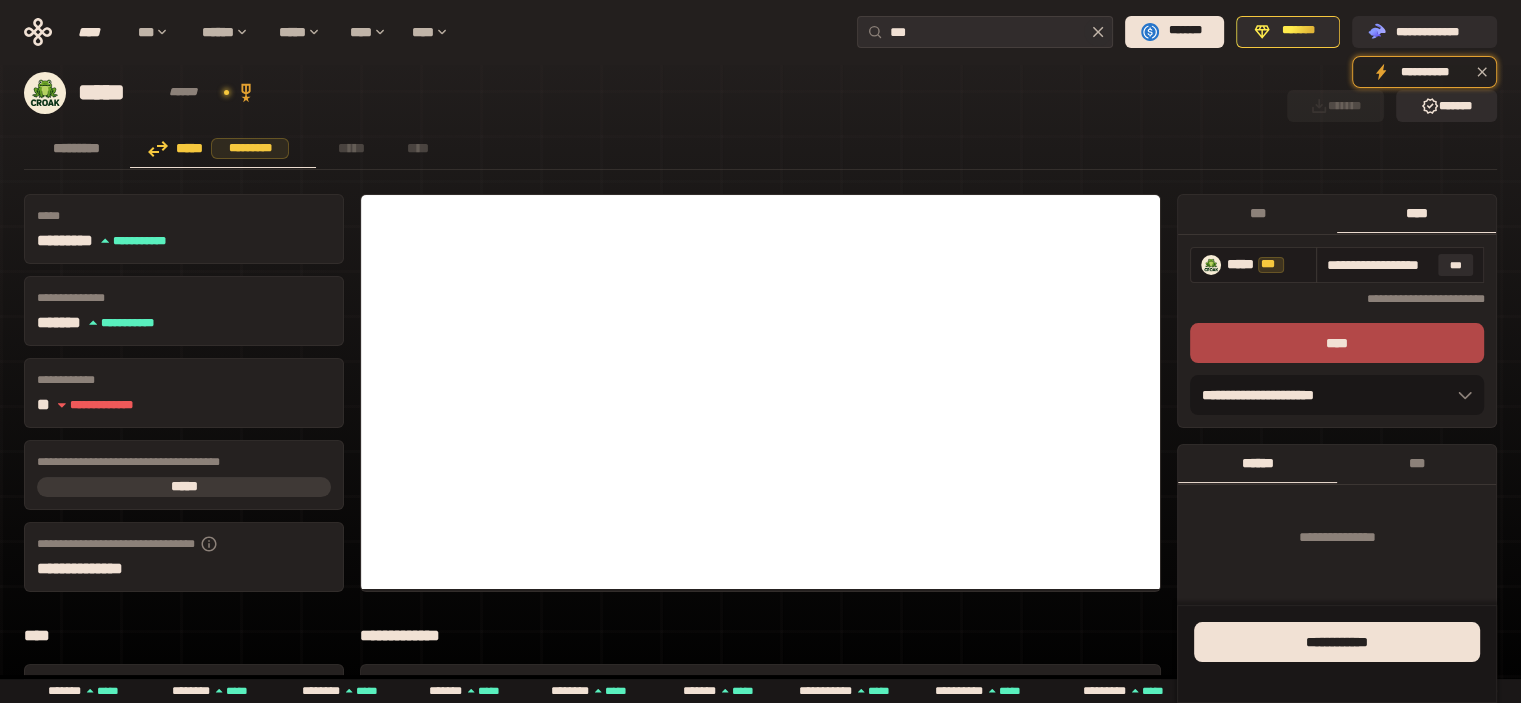 click on "**********" at bounding box center (1378, 265) 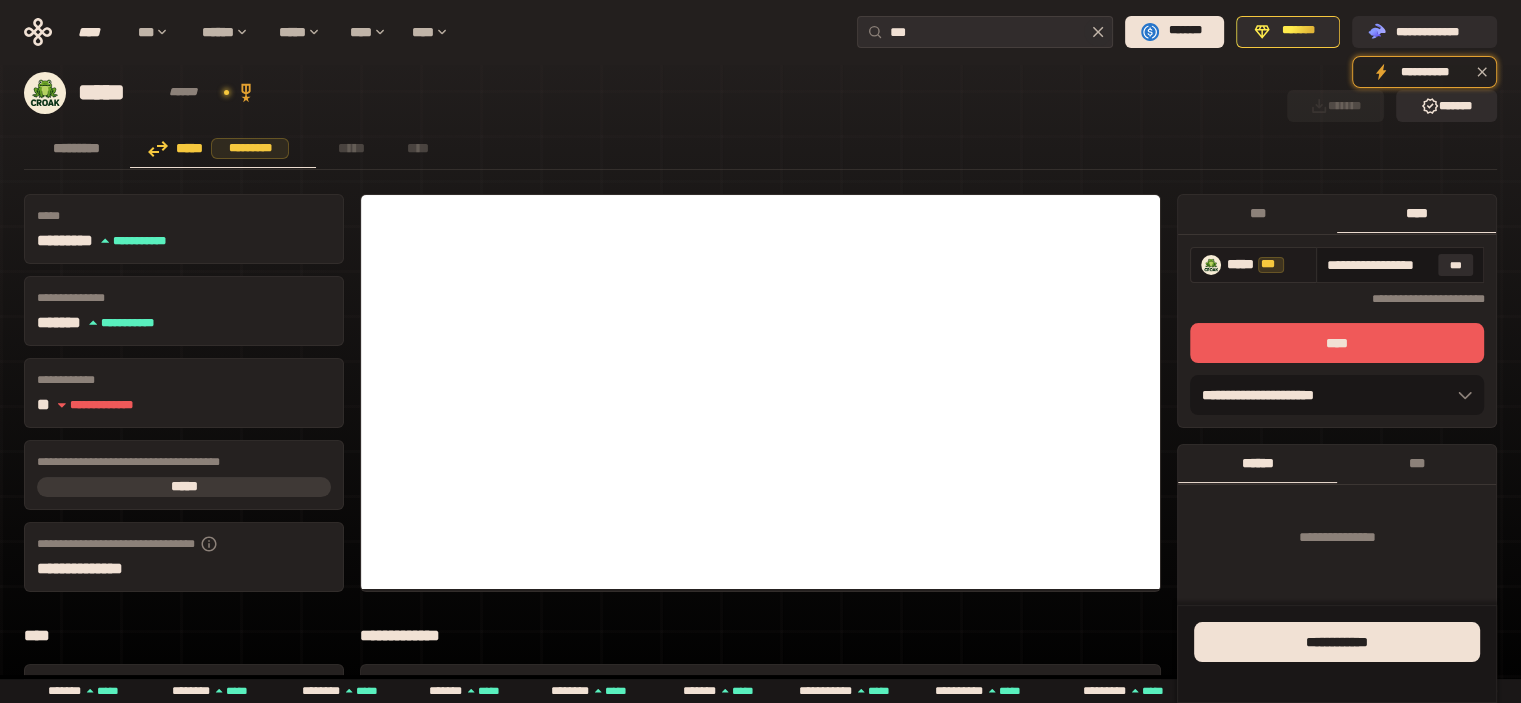type on "**********" 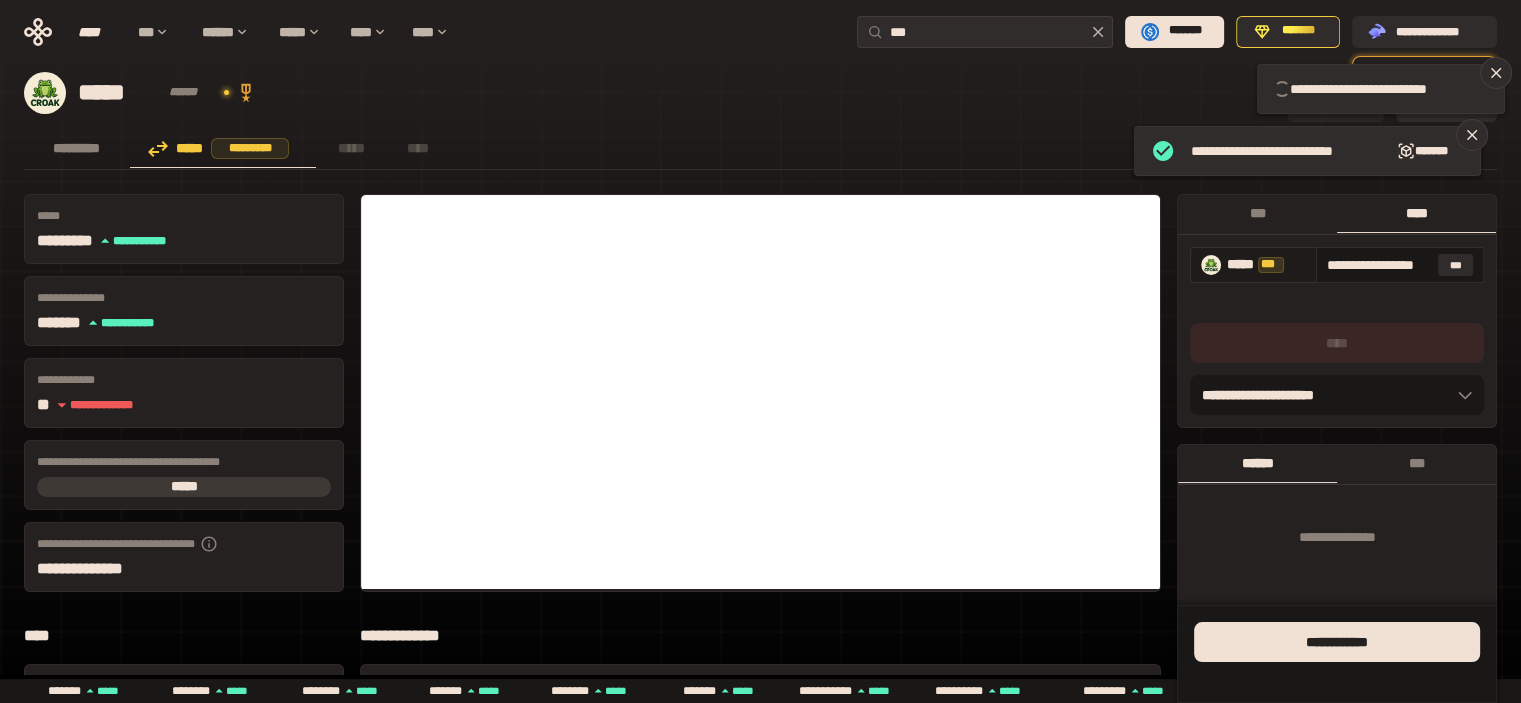 type 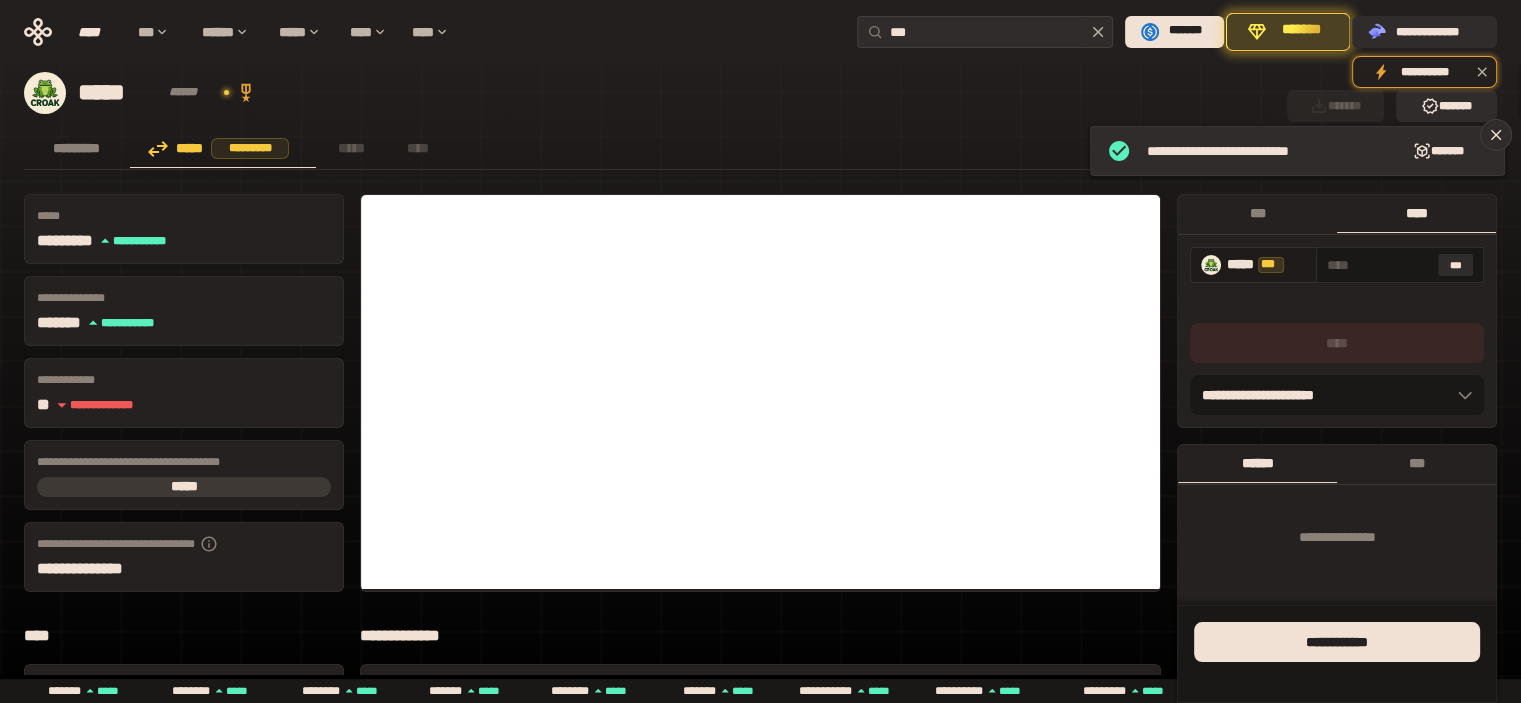 click 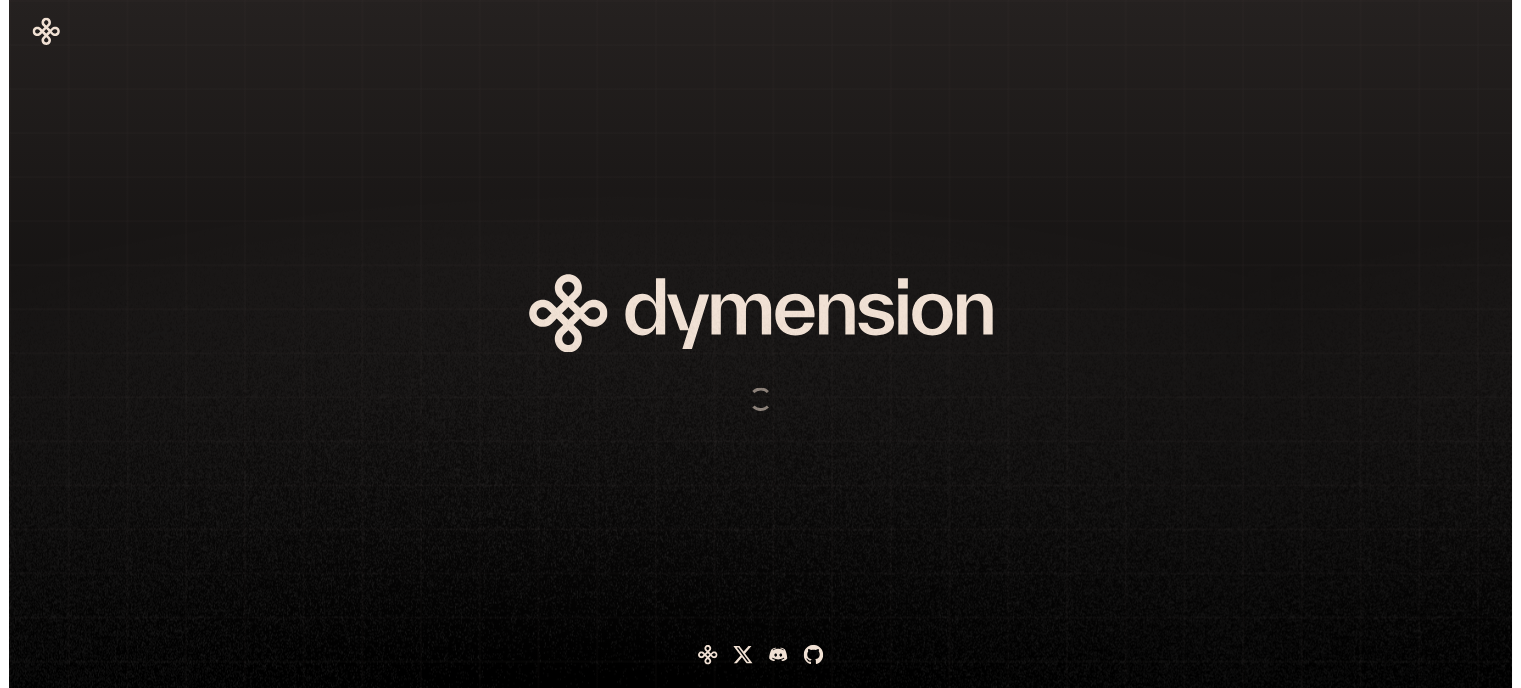 scroll, scrollTop: 0, scrollLeft: 0, axis: both 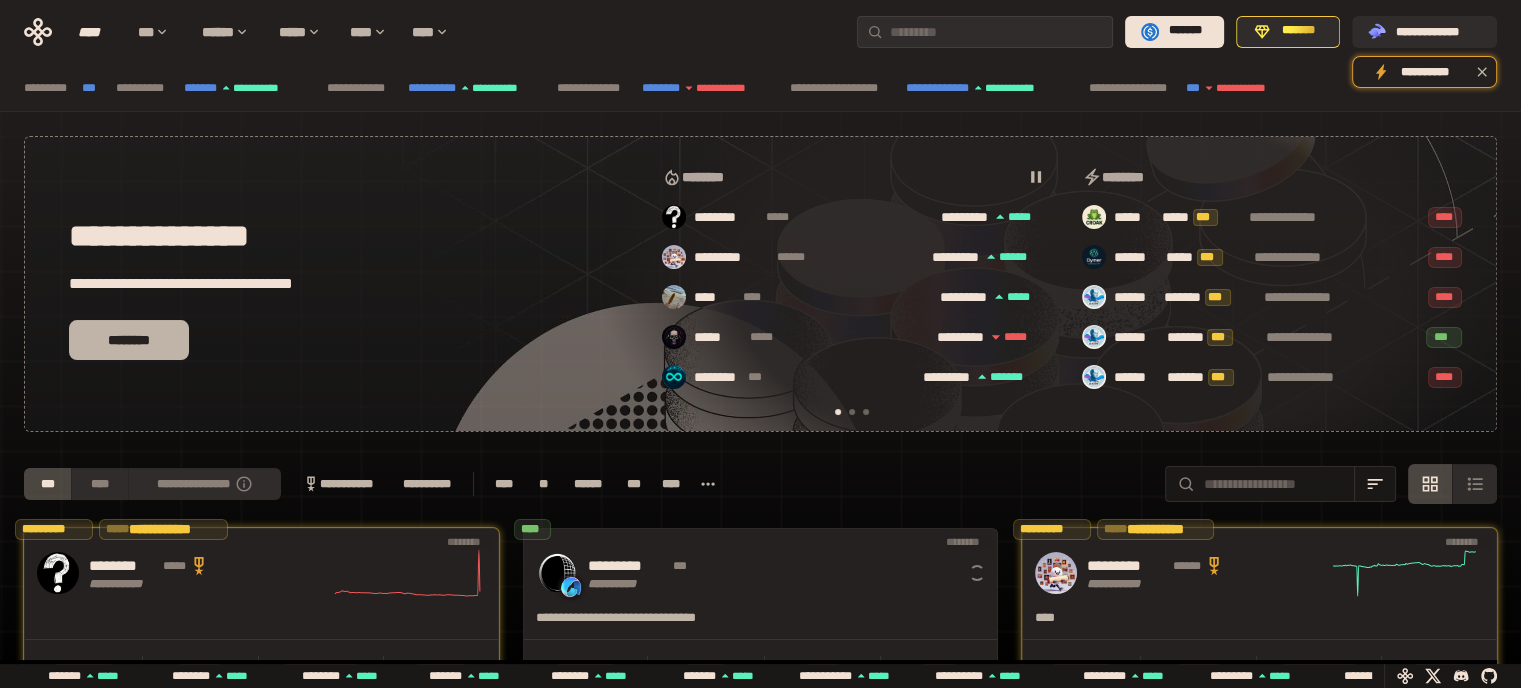 click on "********" at bounding box center [129, 340] 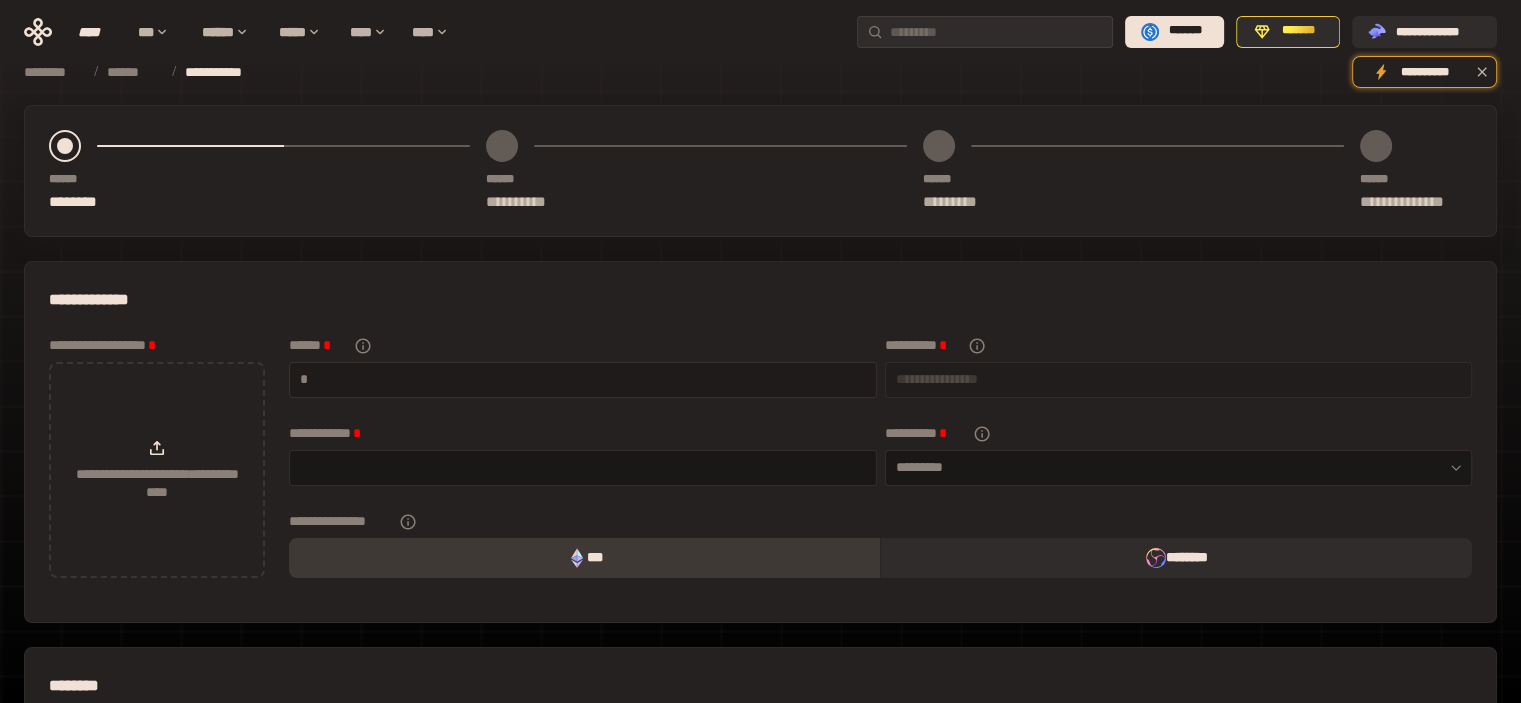click at bounding box center [589, 379] 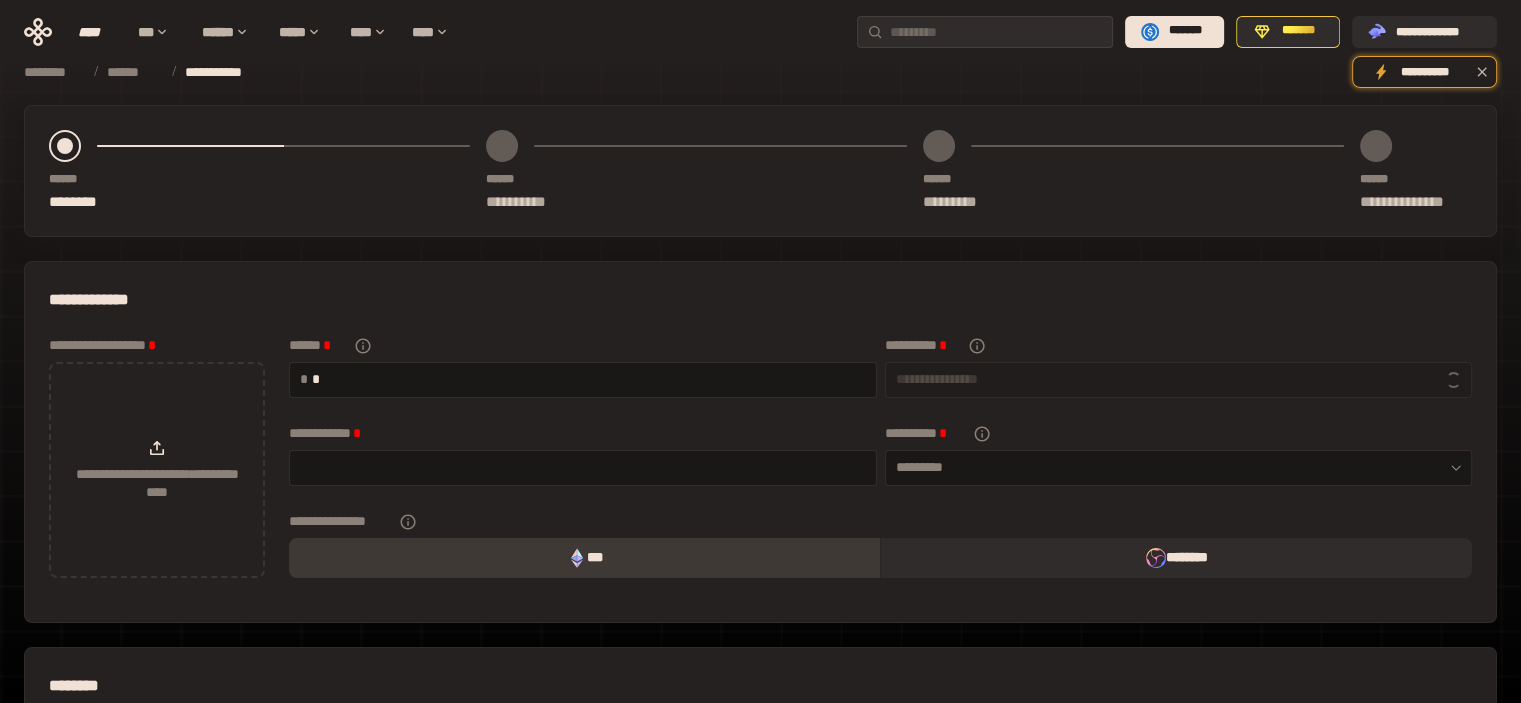 type on "**********" 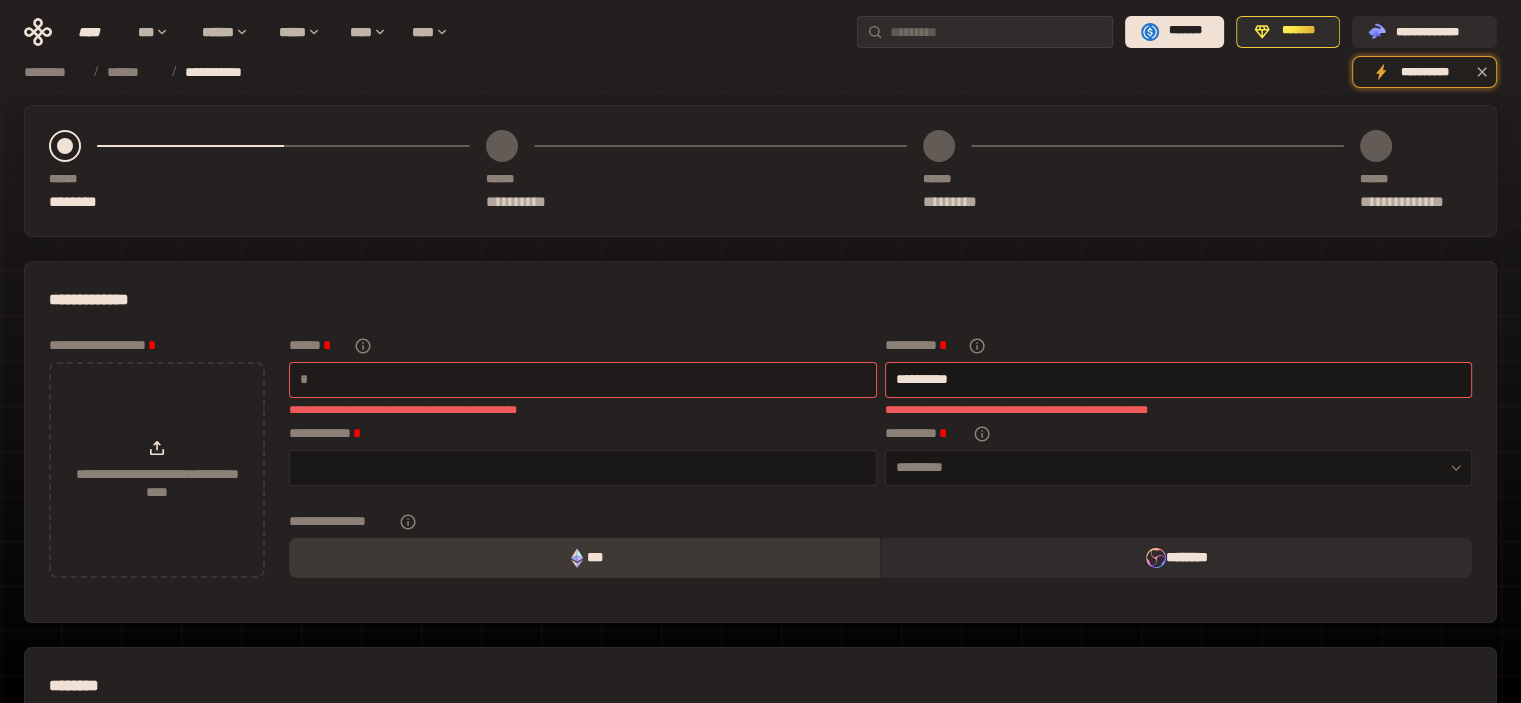 type on "*" 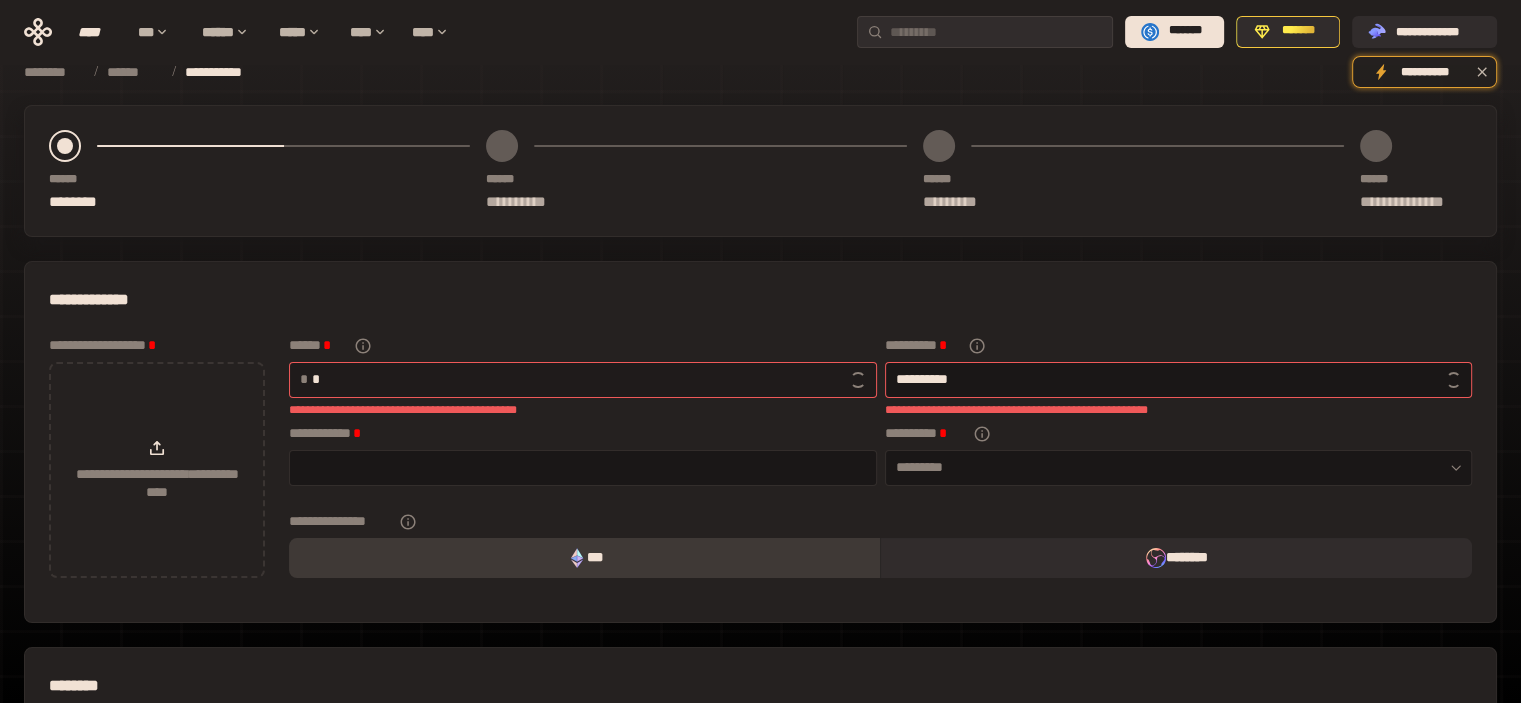 type on "**********" 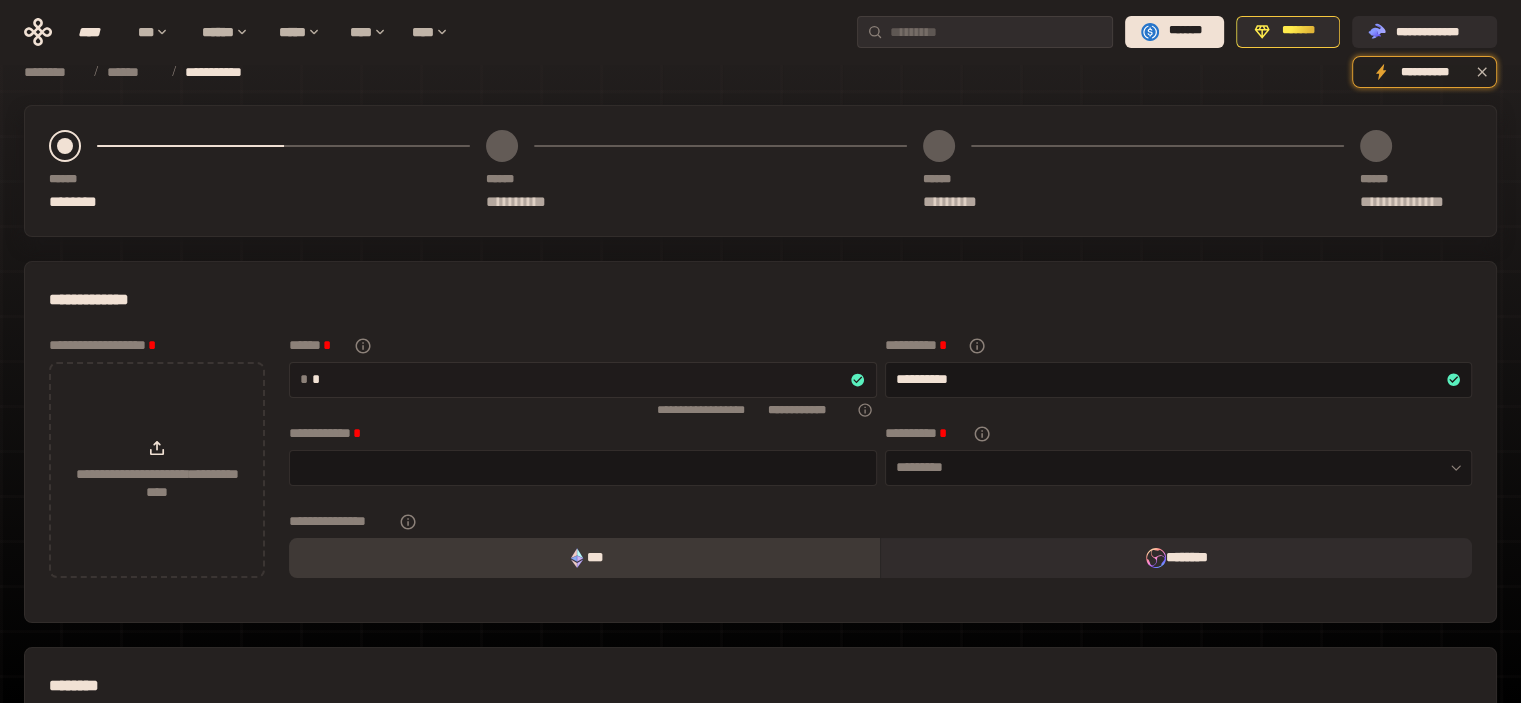 type on "**" 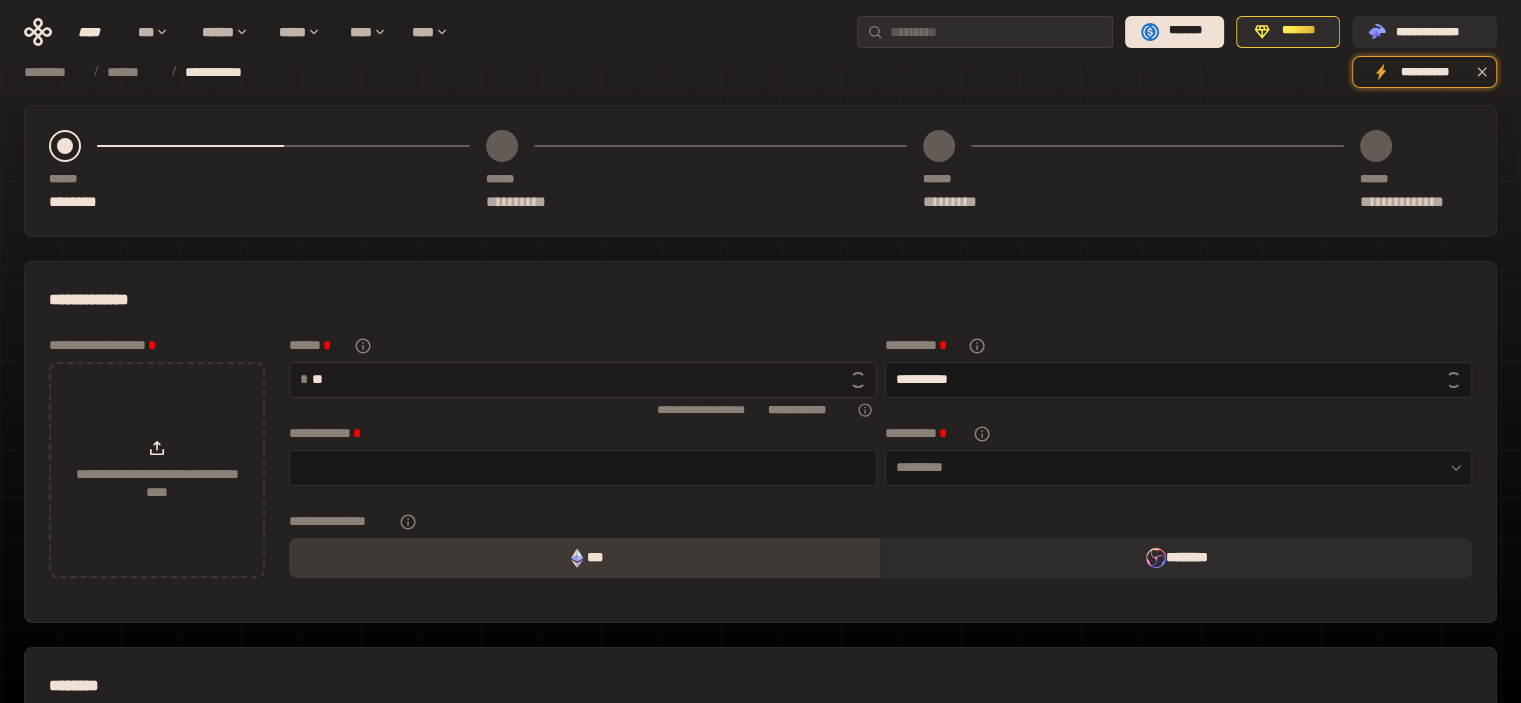 type on "**********" 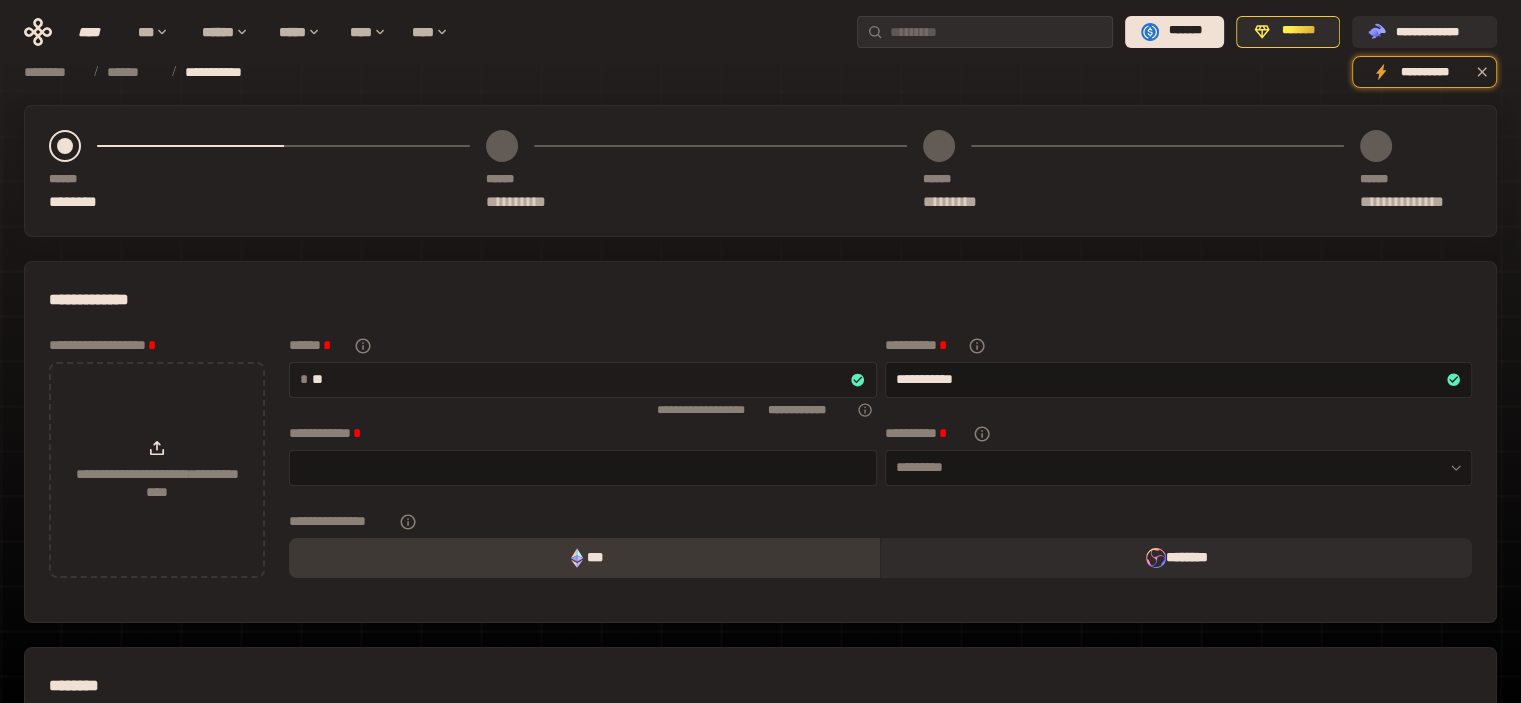 type on "***" 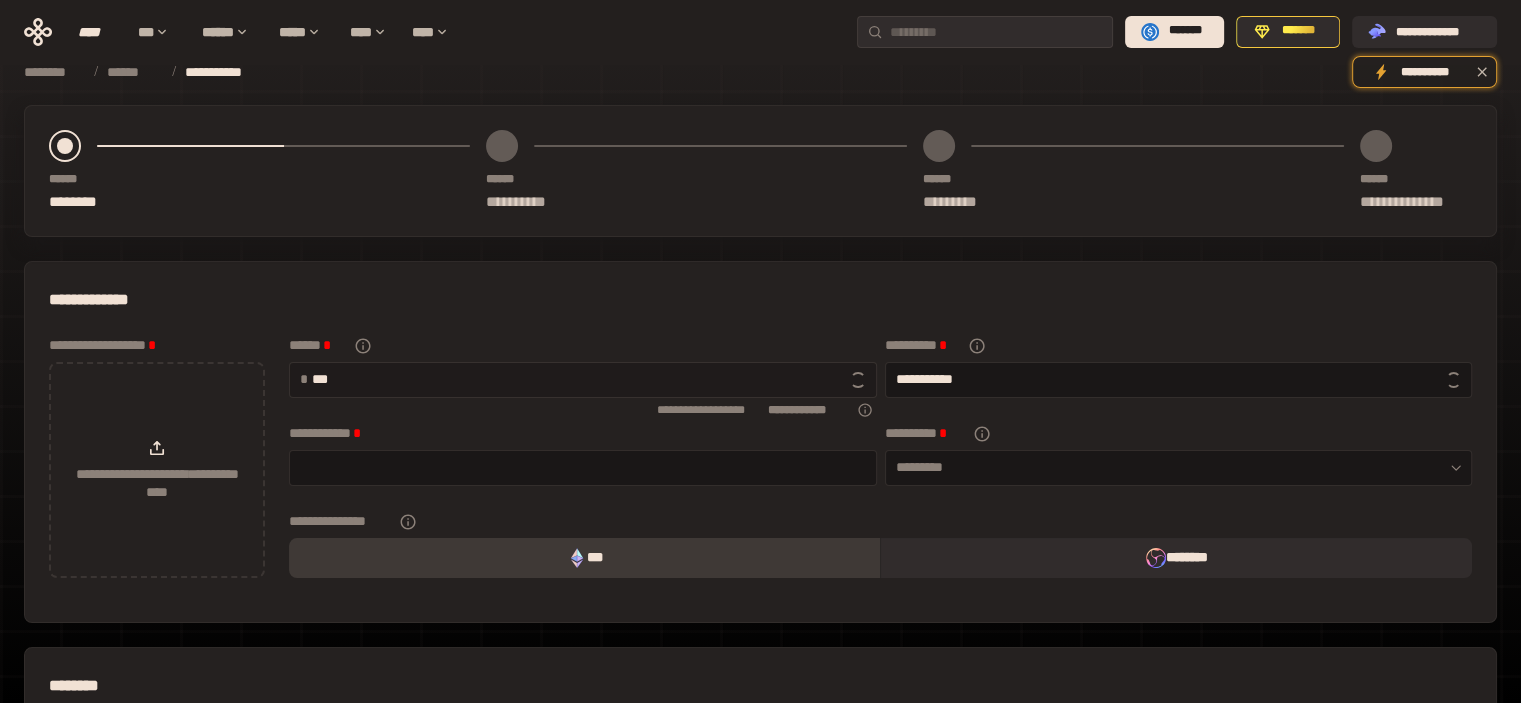 type on "**********" 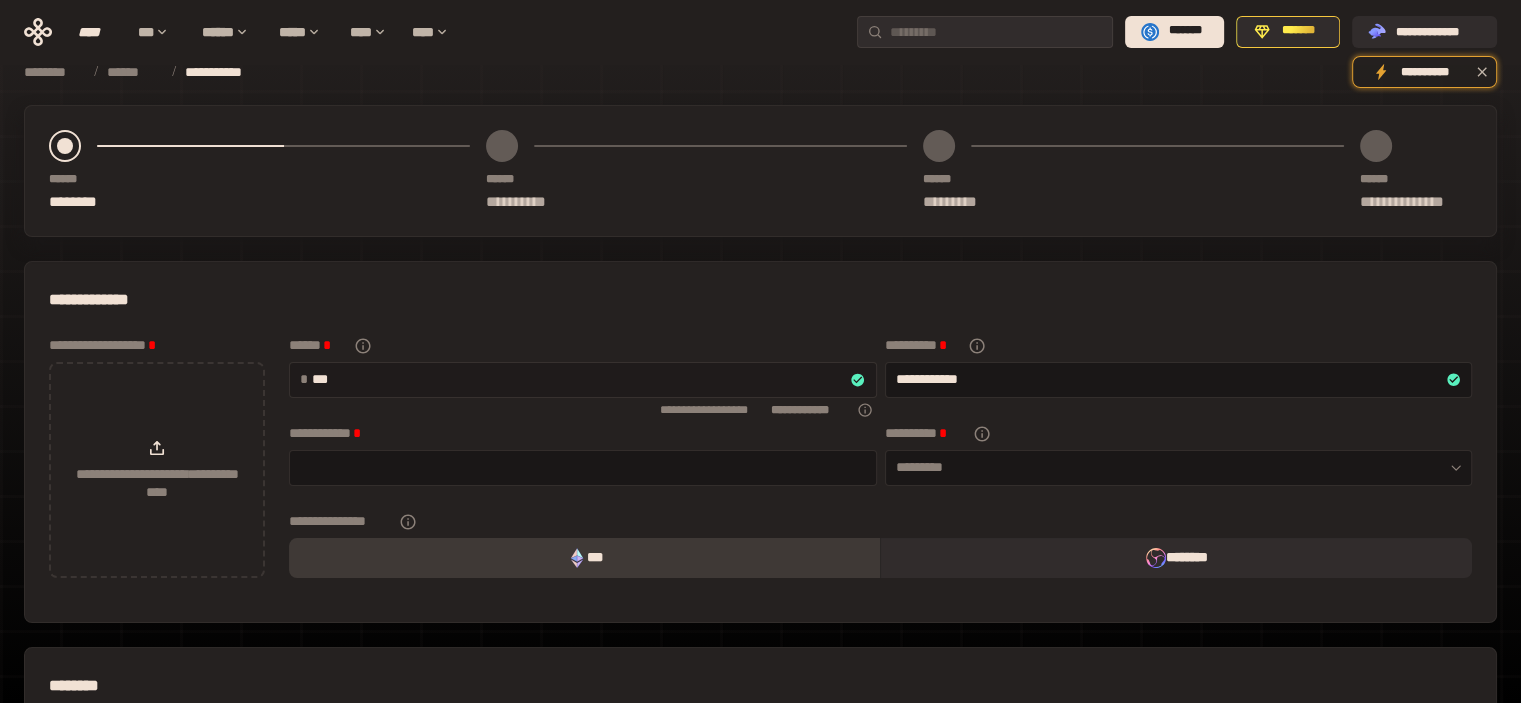 type on "****" 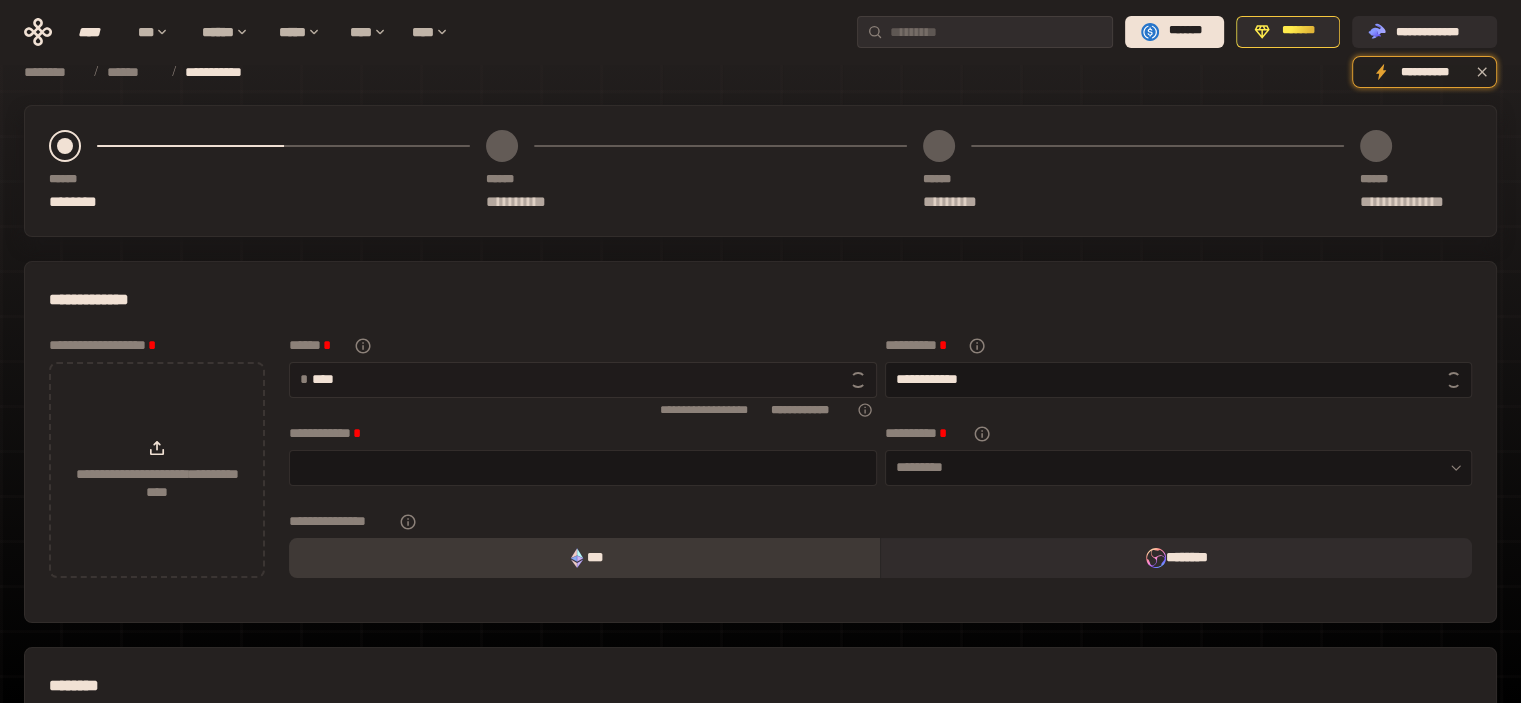 type on "**********" 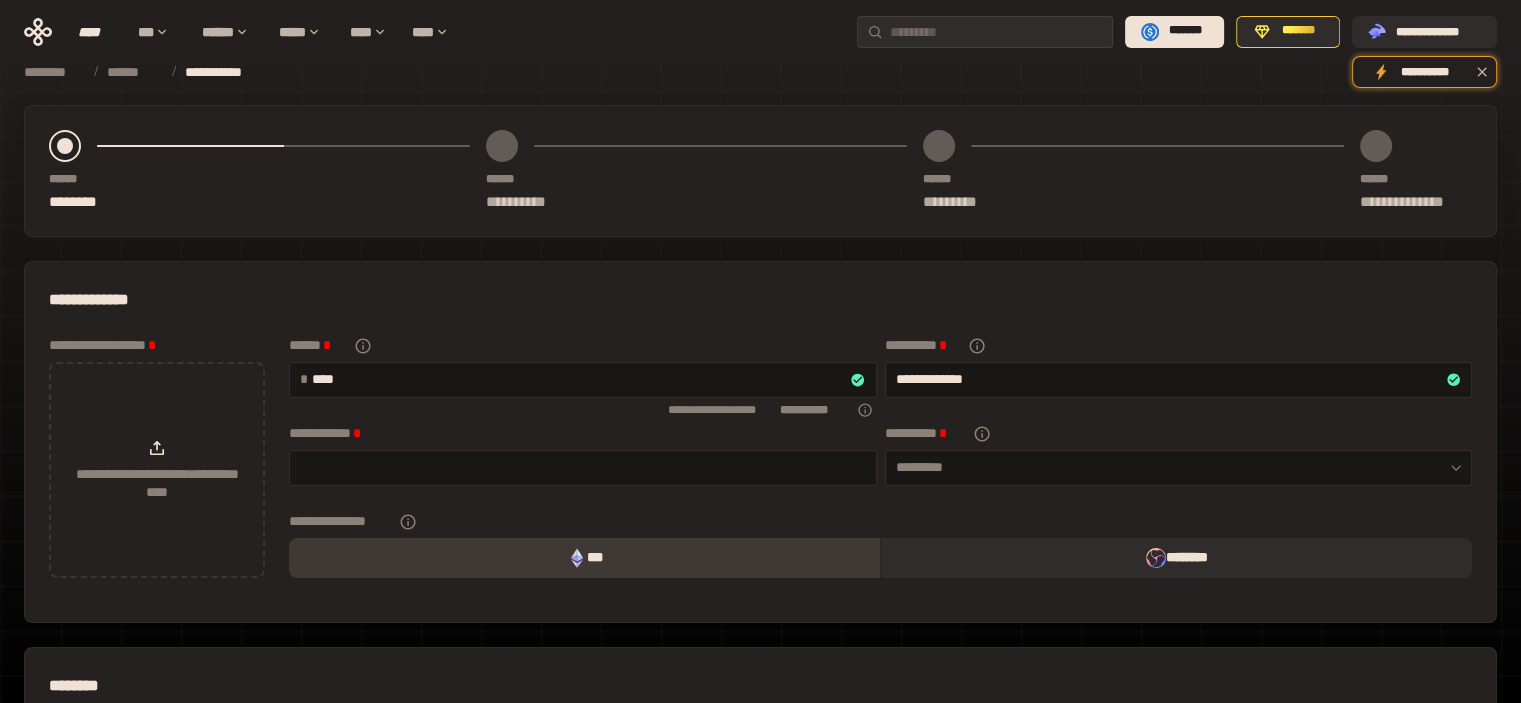 type on "****" 